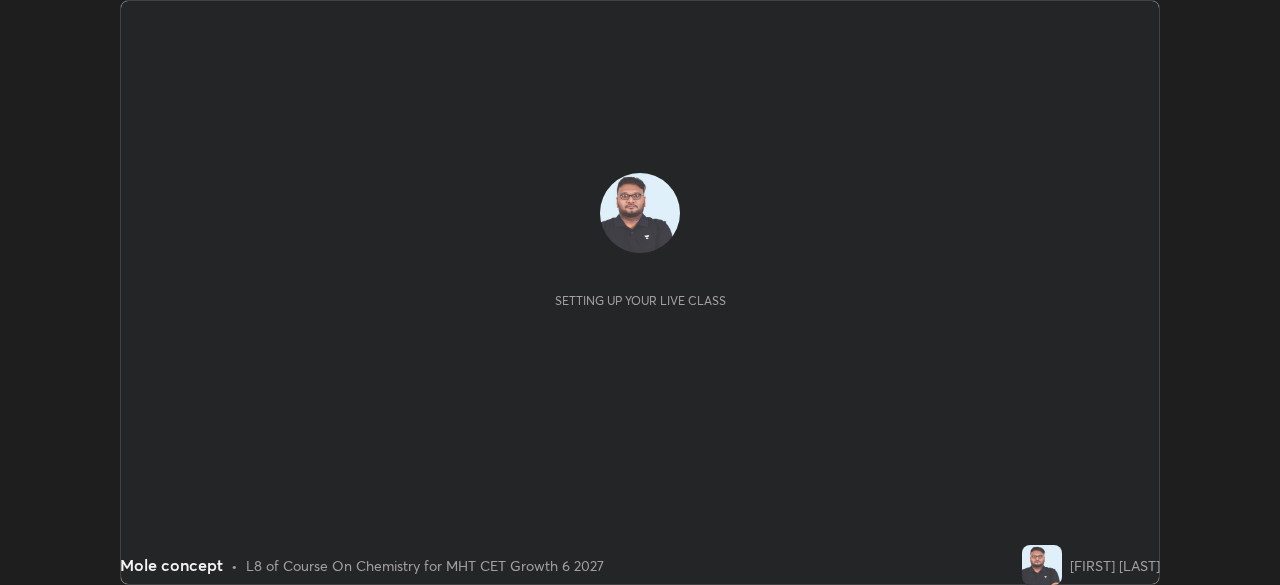 scroll, scrollTop: 0, scrollLeft: 0, axis: both 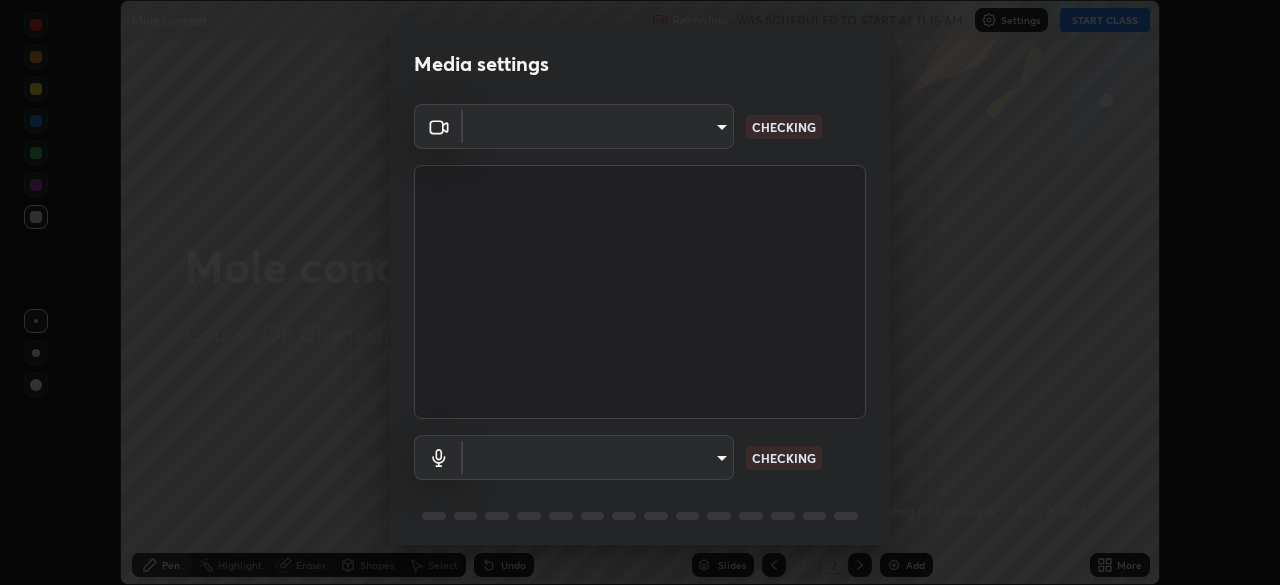 type on "[HASH]" 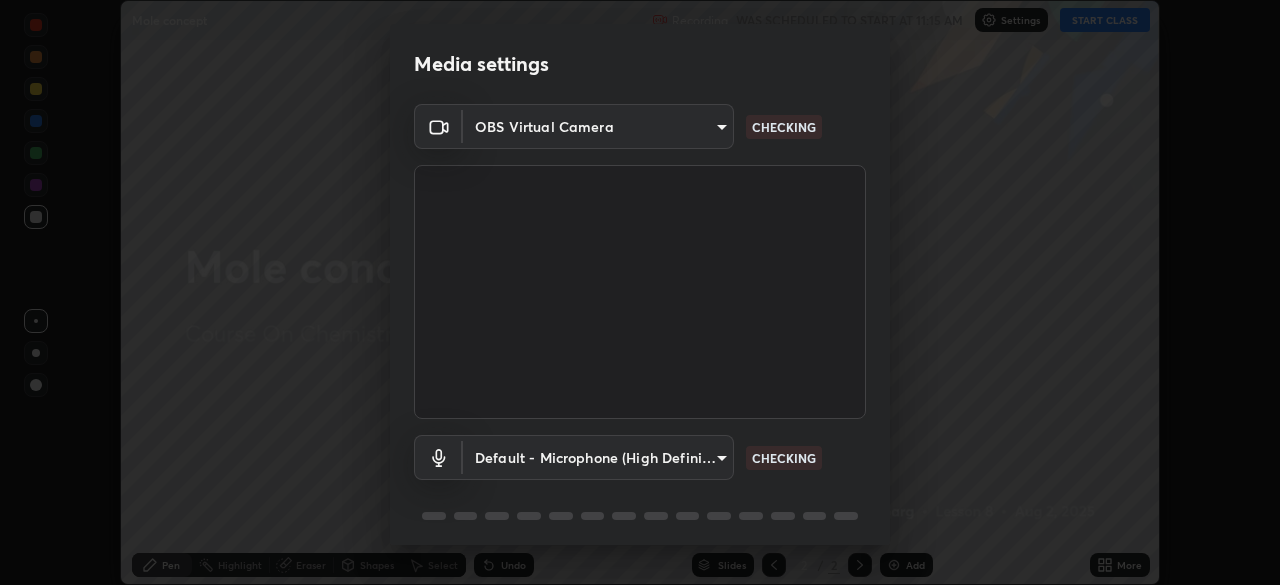 scroll, scrollTop: 71, scrollLeft: 0, axis: vertical 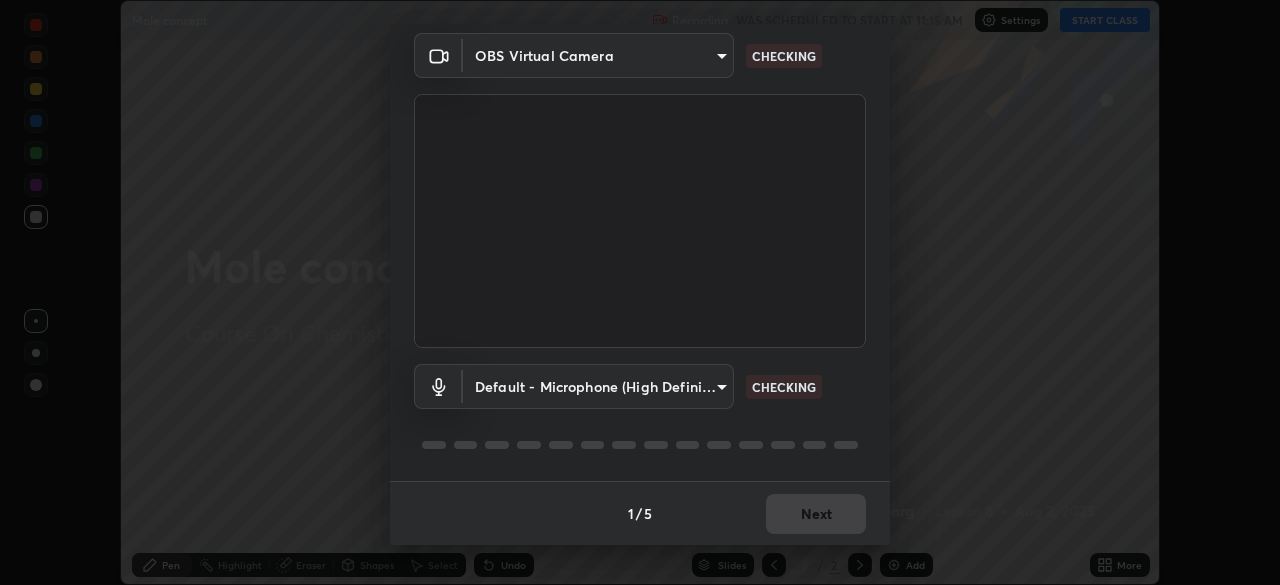 click on "Erase all Mole concept Recording WAS SCHEDULED TO START AT  11:15 AM Settings START CLASS Setting up your live class Mole concept • L8 of Course On Chemistry for MHT CET Growth 6 2027 [FIRST] [LAST] Pen Highlight Eraser Shapes Select Undo Slides 2 / 2 Add More No doubts shared Encourage your learners to ask a doubt for better clarity Report an issue Reason for reporting Buffering Chat not working Audio - Video sync issue Educator video quality low ​ Attach an image Report Media settings OBS Virtual Camera [HASH] CHECKING Default - Microphone (High Definition Audio Device) default CHECKING 1 / 5 Next" at bounding box center [640, 292] 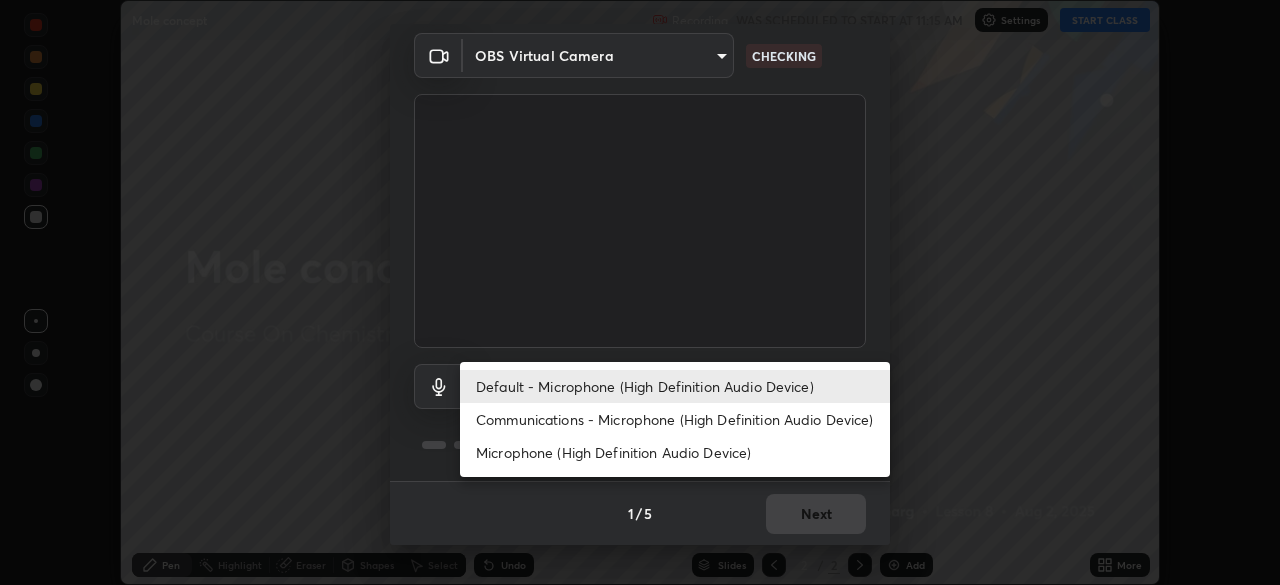 click on "Communications - Microphone (High Definition Audio Device)" at bounding box center (675, 419) 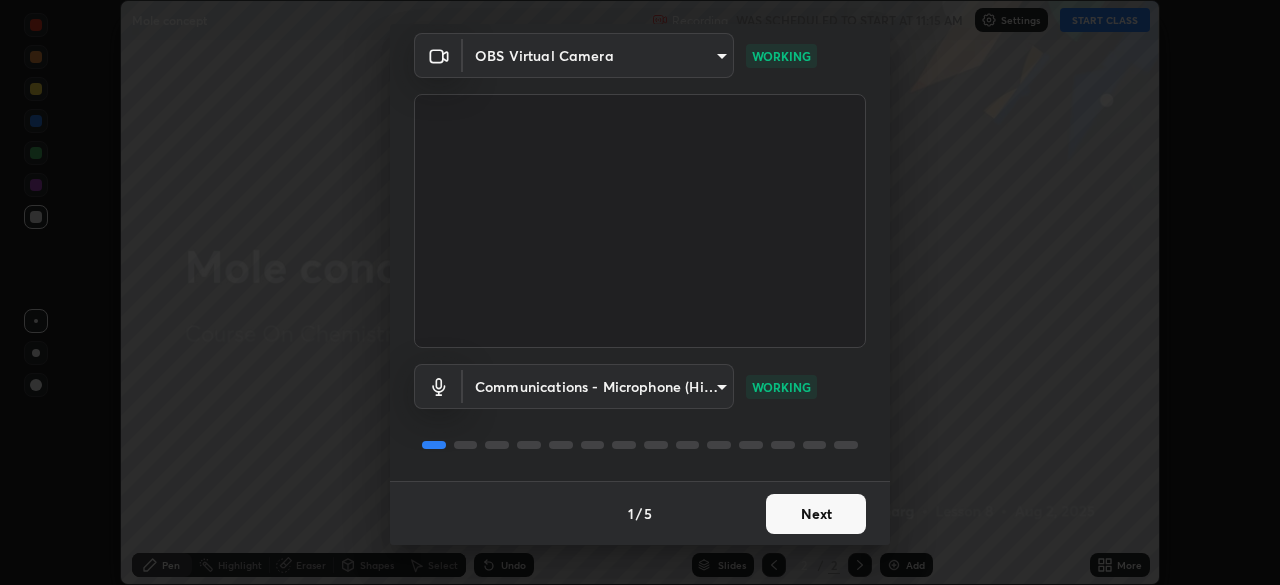 click on "Erase all Mole concept Recording WAS SCHEDULED TO START AT  11:15 AM Settings START CLASS Setting up your live class Mole concept • L8 of Course On Chemistry for MHT CET Growth 6 2027 [FIRST] [LAST] Pen Highlight Eraser Shapes Select Undo Slides 2 / 2 Add More No doubts shared Encourage your learners to ask a doubt for better clarity Report an issue Reason for reporting Buffering Chat not working Audio - Video sync issue Educator video quality low ​ Attach an image Report Media settings OBS Virtual Camera [HASH] WORKING Communications - Microphone (High Definition Audio Device) communications WORKING 1 / 5 Next" at bounding box center (640, 292) 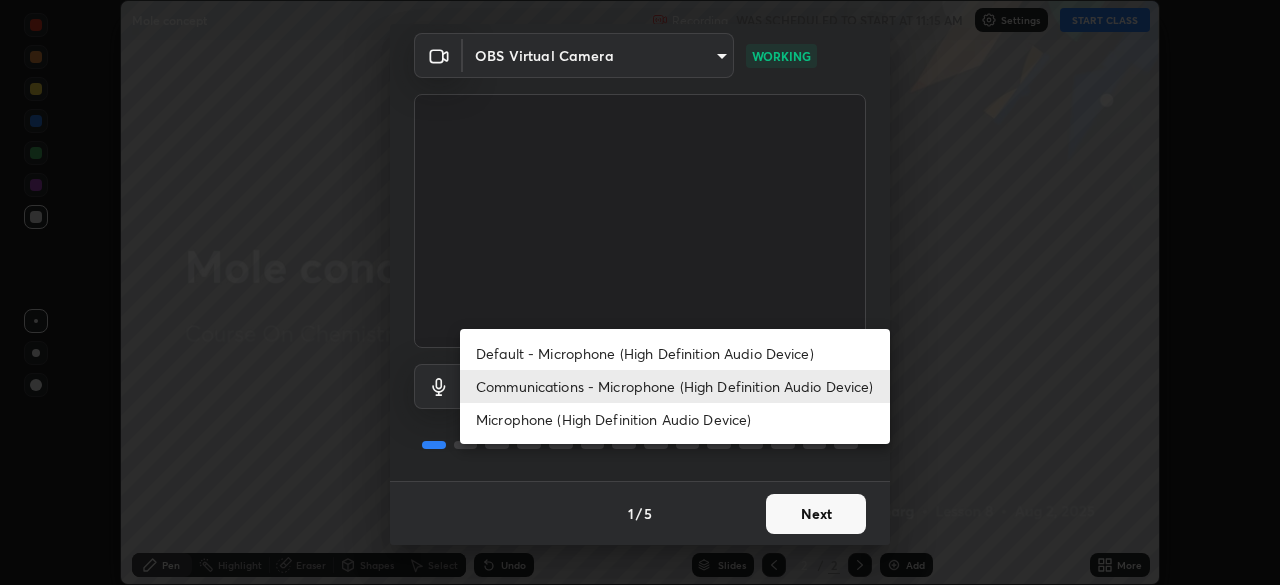 click on "Default - Microphone (High Definition Audio Device)" at bounding box center [675, 353] 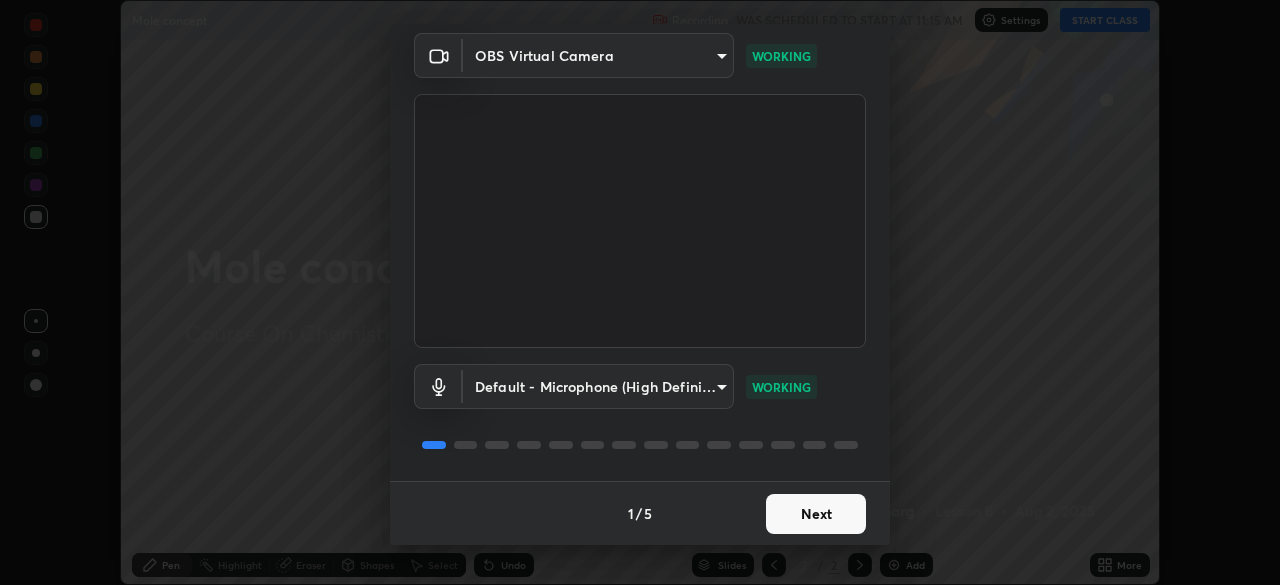 type on "default" 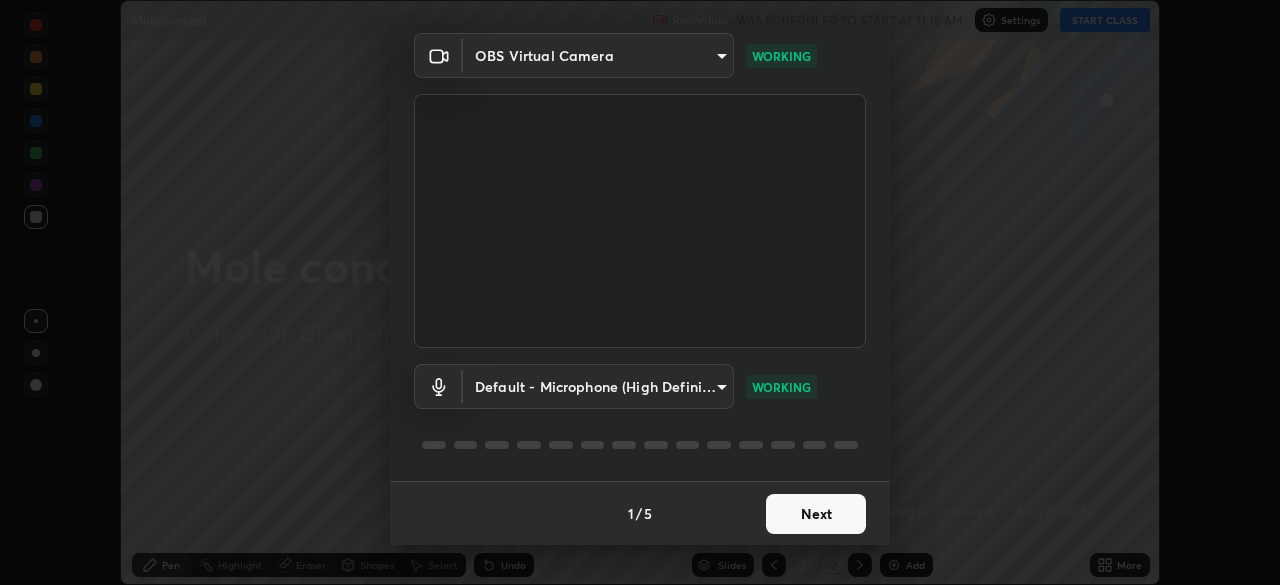click on "Next" at bounding box center (816, 514) 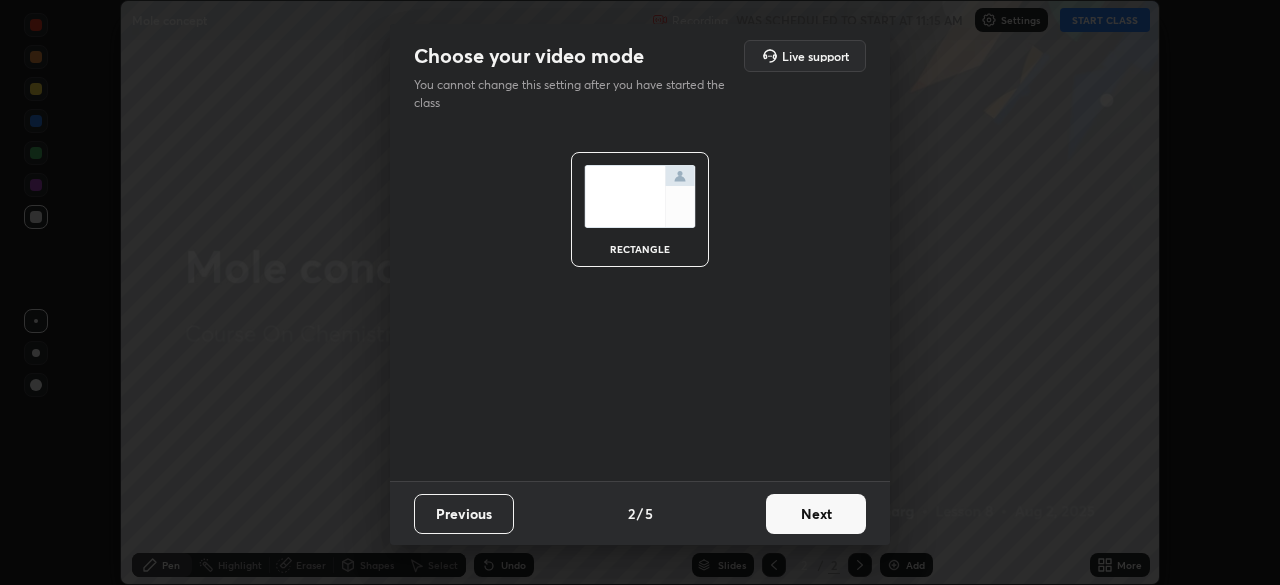 click on "Next" at bounding box center (816, 514) 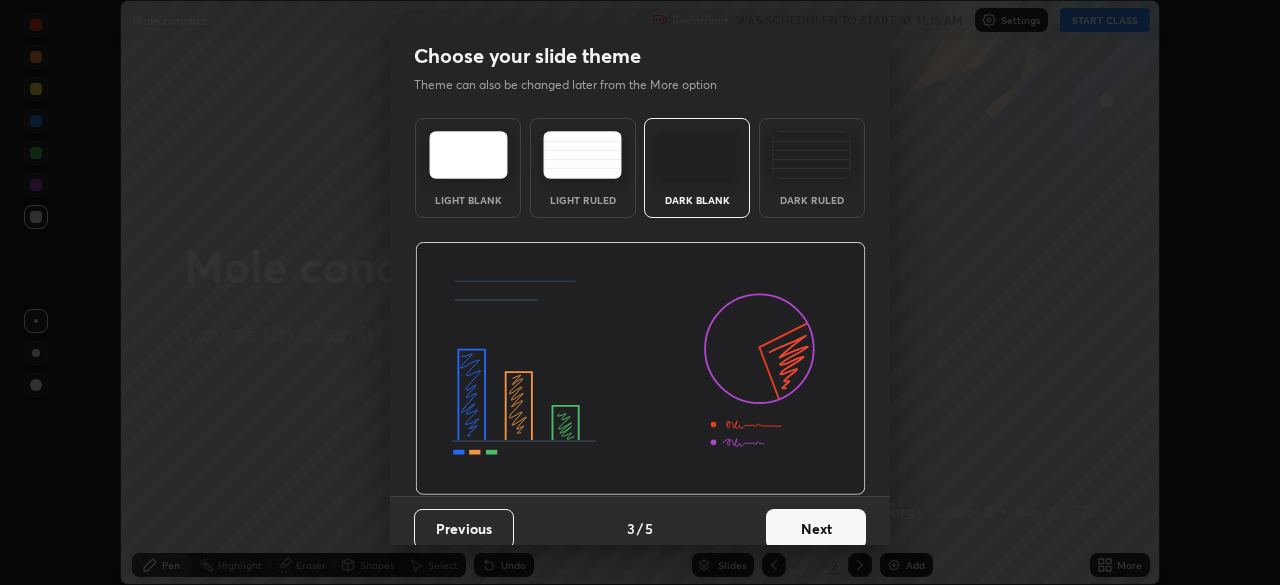 click on "Next" at bounding box center (816, 529) 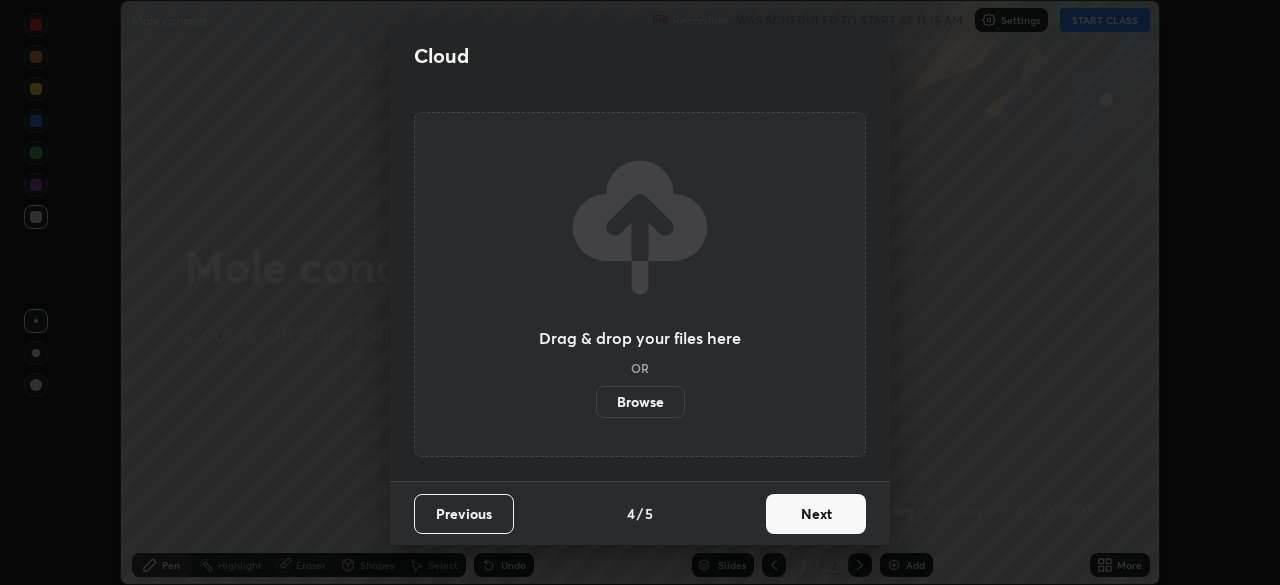 click on "Next" at bounding box center (816, 514) 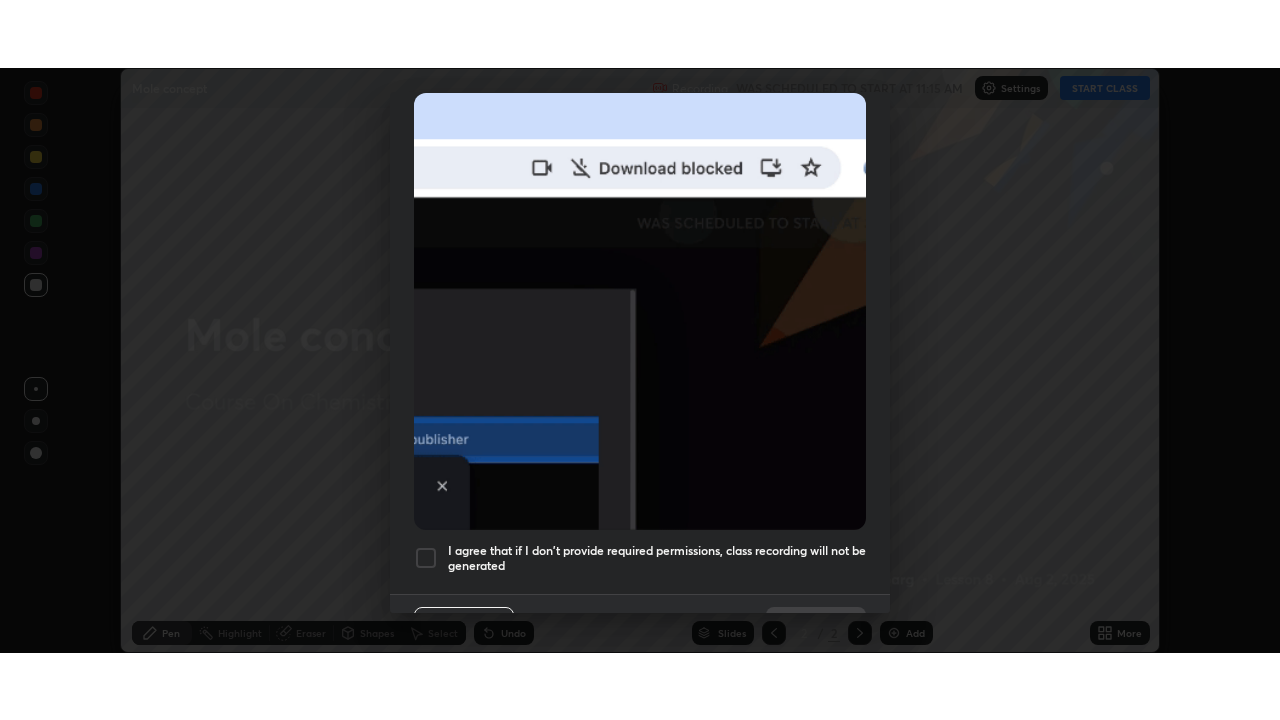 scroll, scrollTop: 479, scrollLeft: 0, axis: vertical 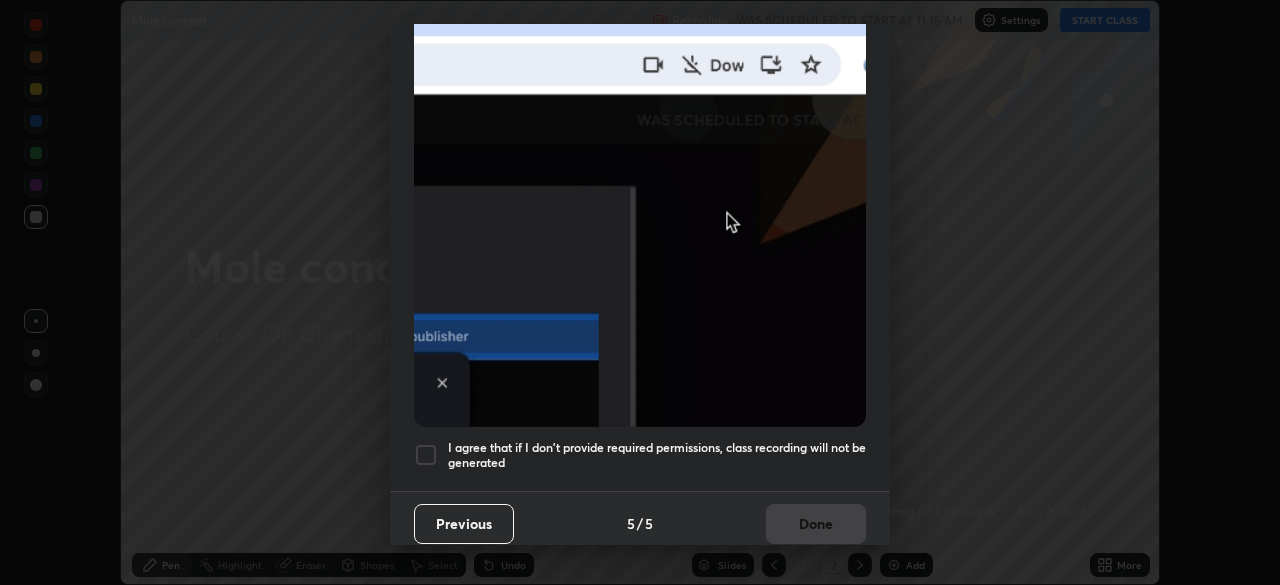 click on "I agree that if I don't provide required permissions, class recording will not be generated" at bounding box center (657, 455) 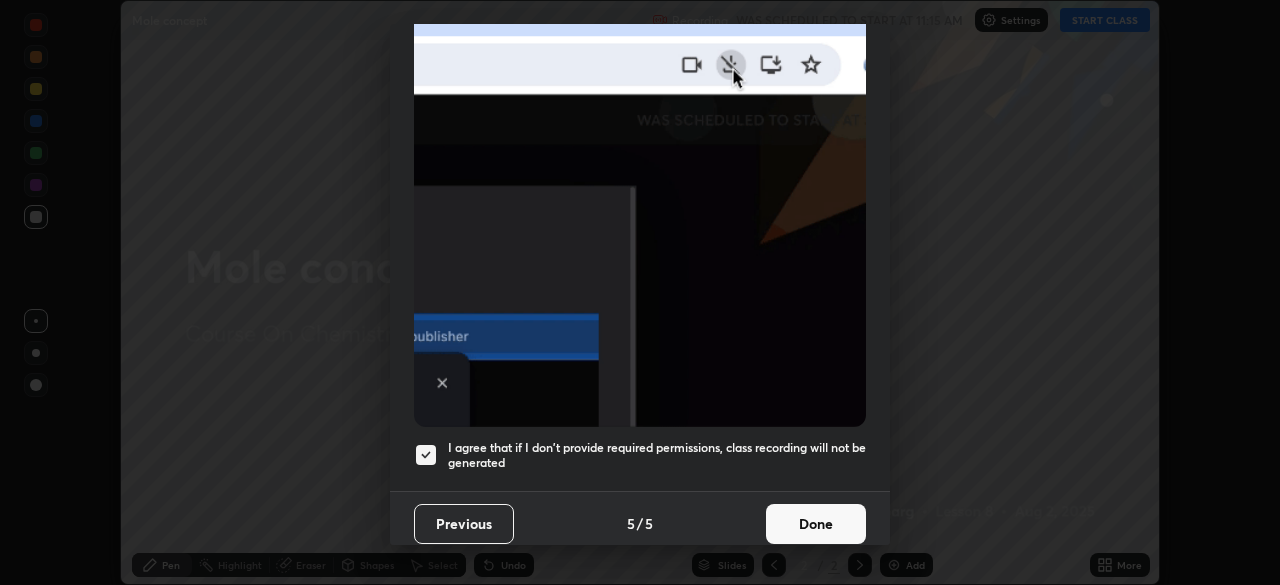 click on "Done" at bounding box center [816, 524] 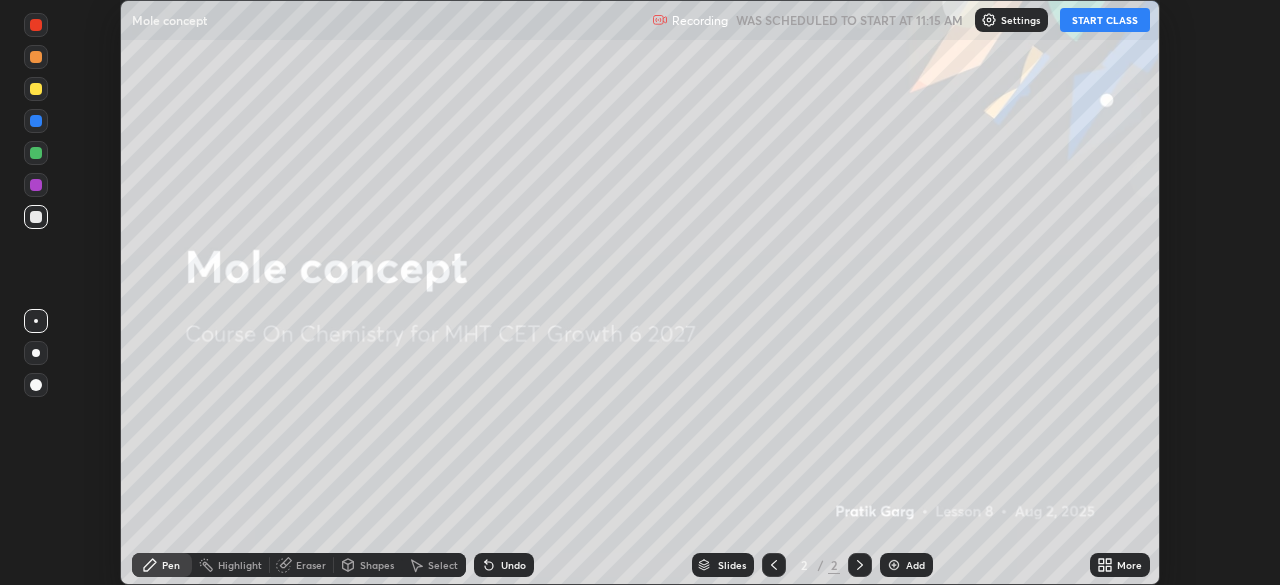 click 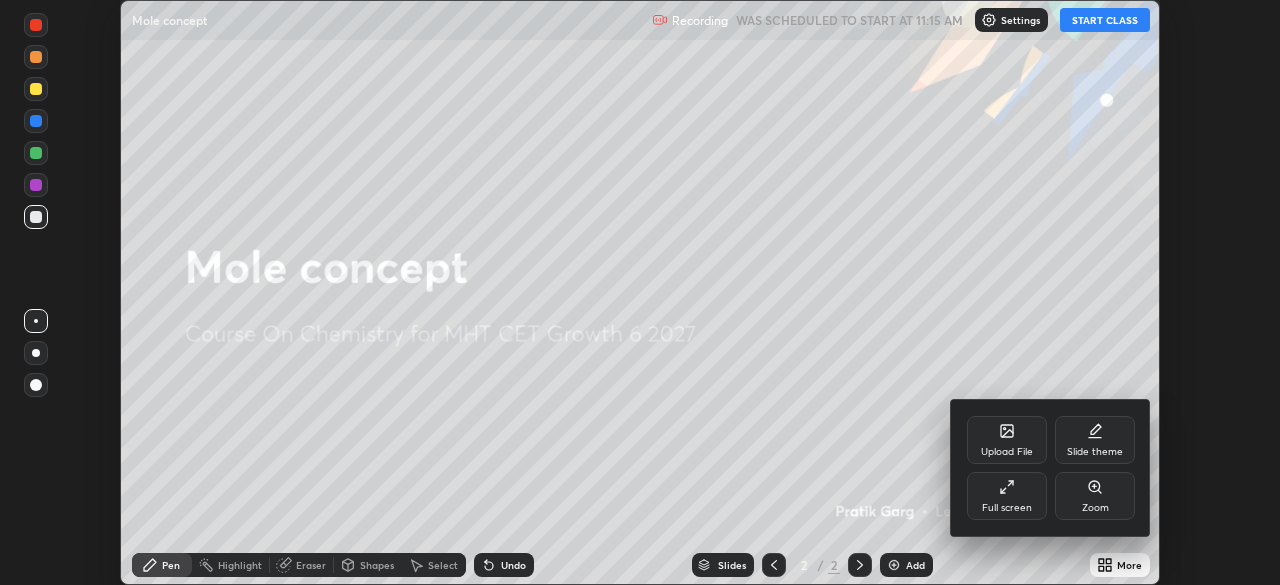 click on "Full screen" at bounding box center (1007, 496) 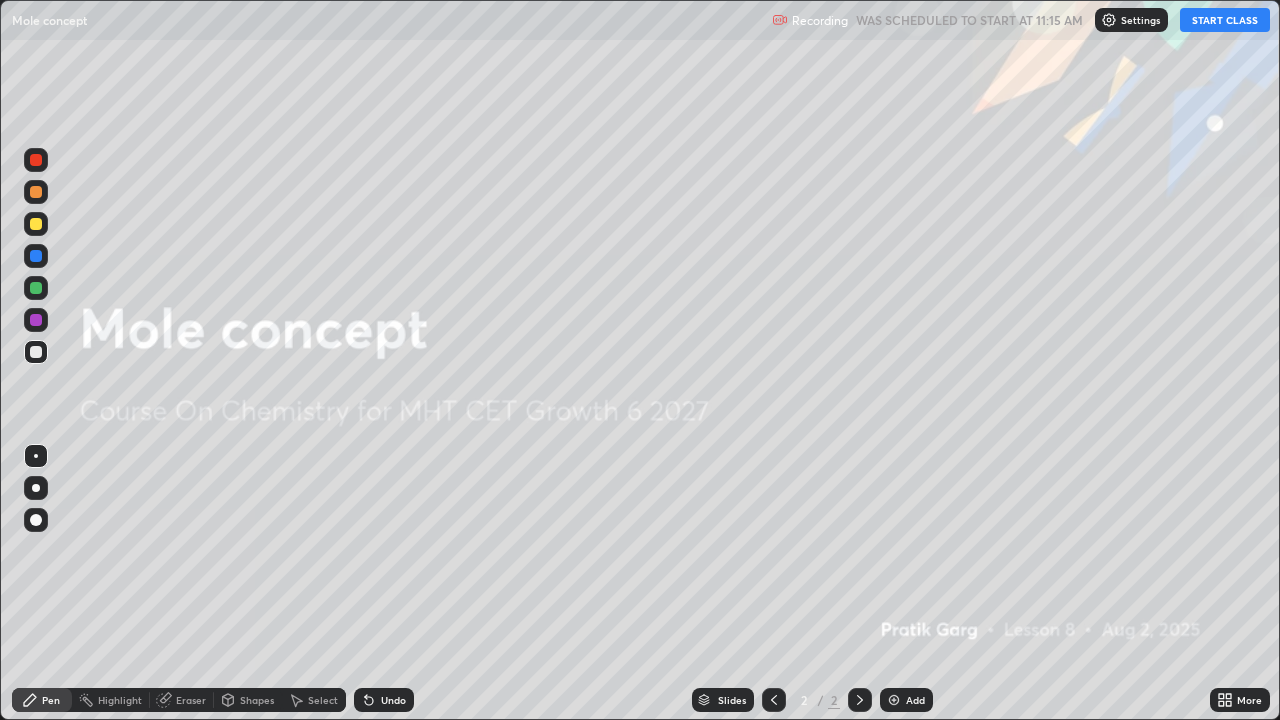 scroll, scrollTop: 99280, scrollLeft: 98720, axis: both 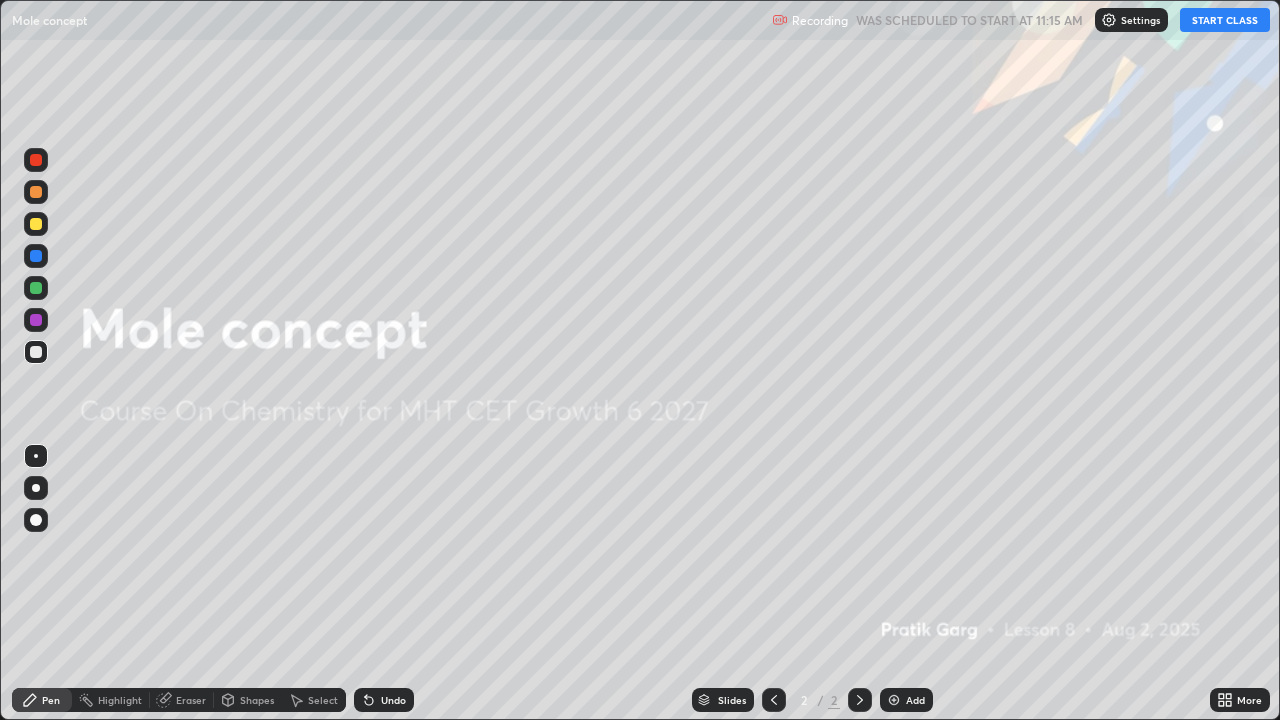 click 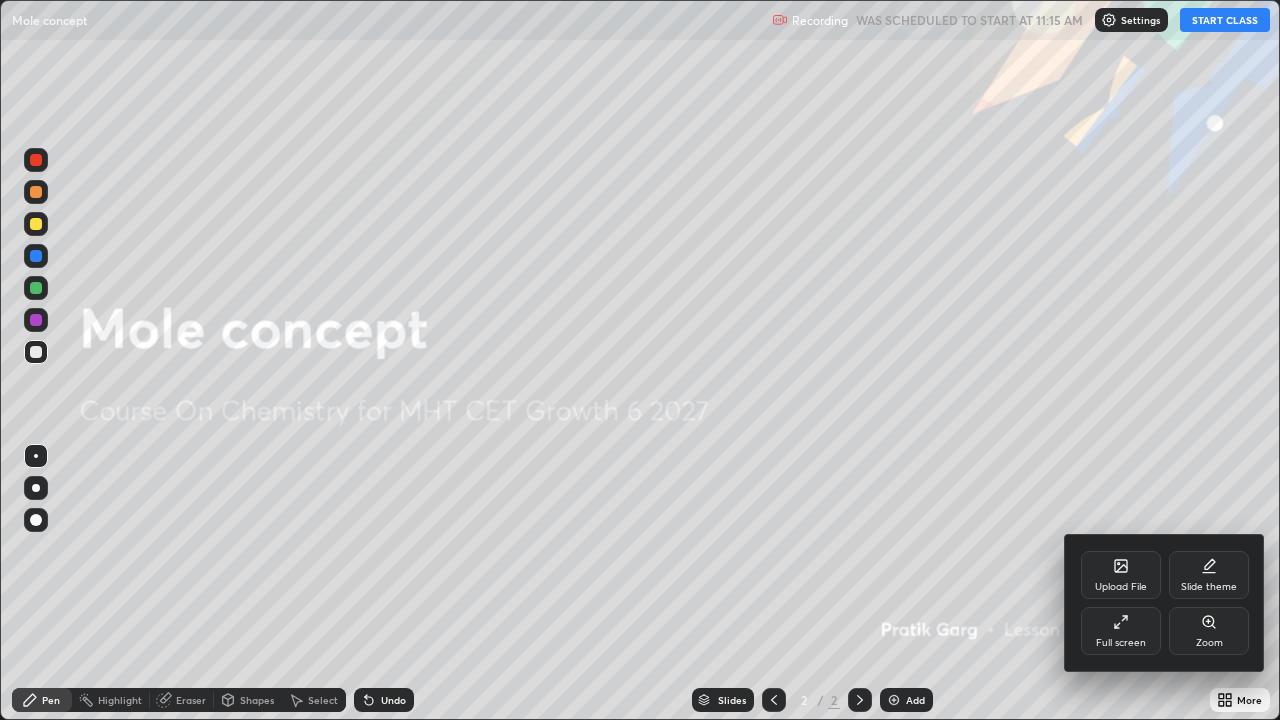 click 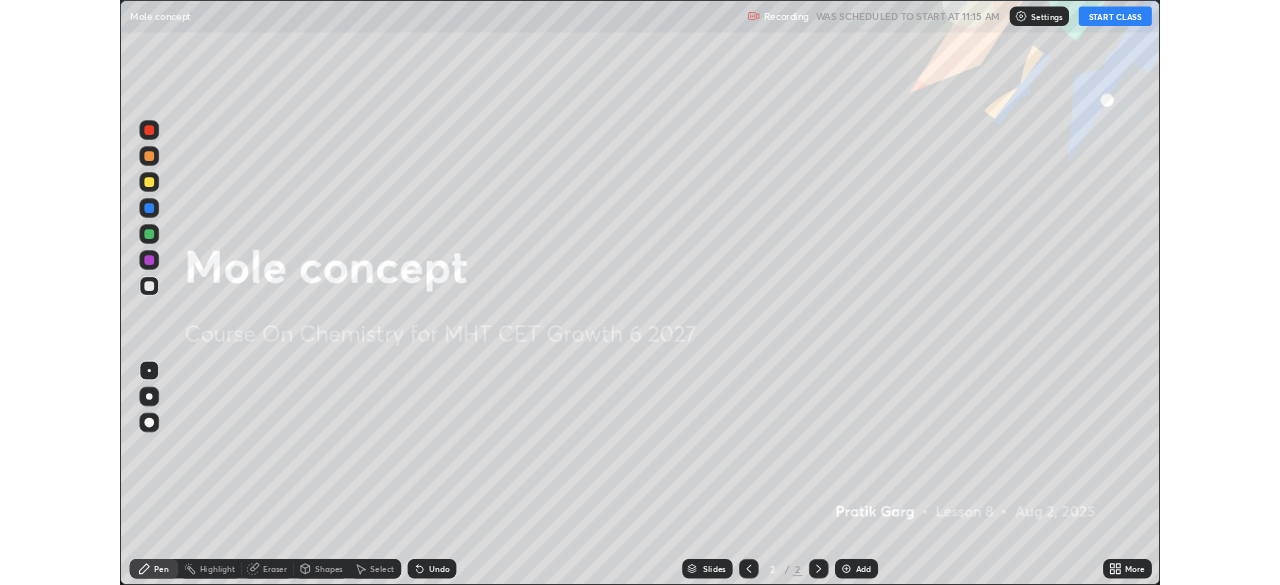 scroll, scrollTop: 585, scrollLeft: 1280, axis: both 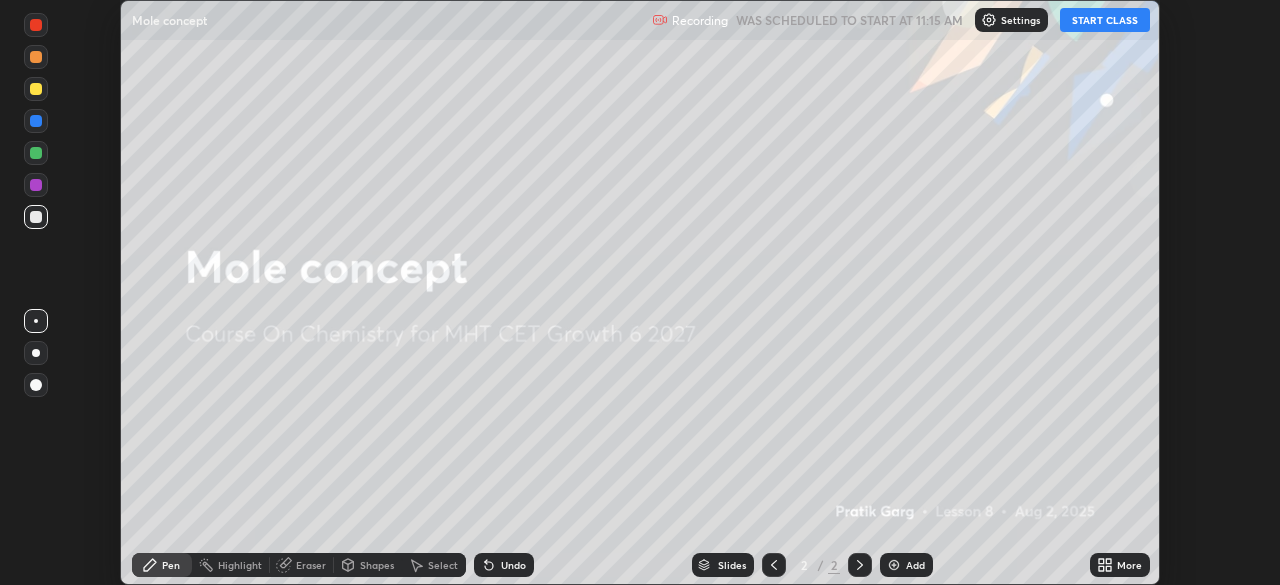 click on "More" at bounding box center (1120, 565) 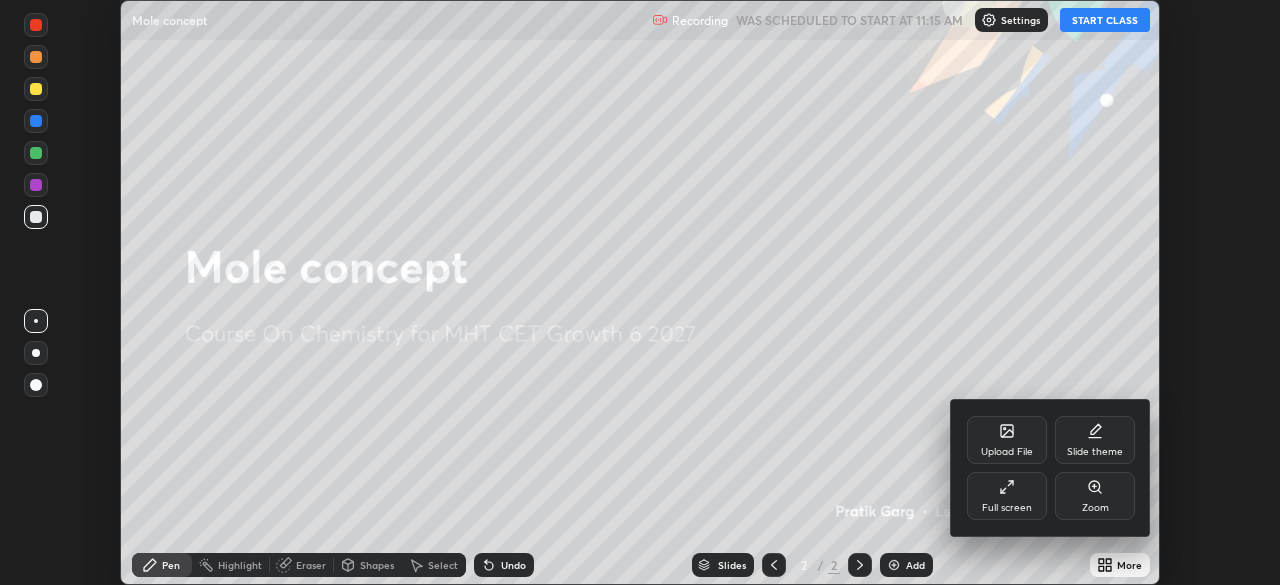click 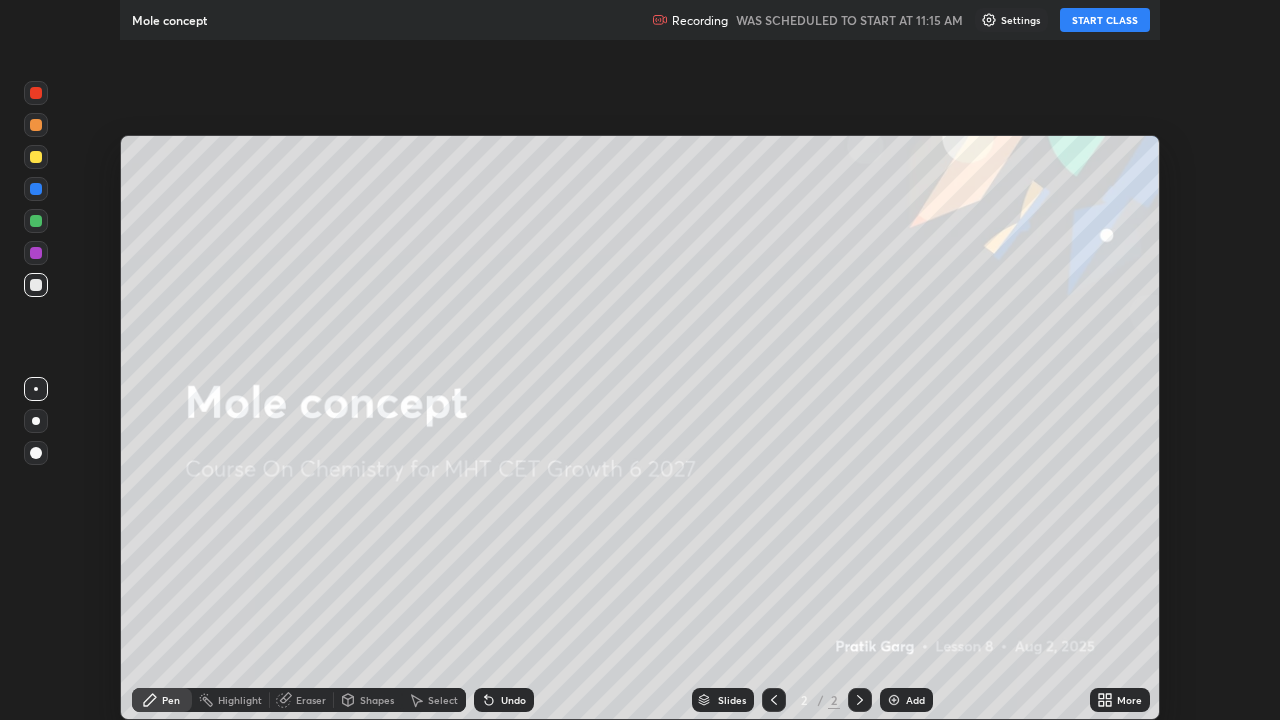 scroll, scrollTop: 99280, scrollLeft: 98720, axis: both 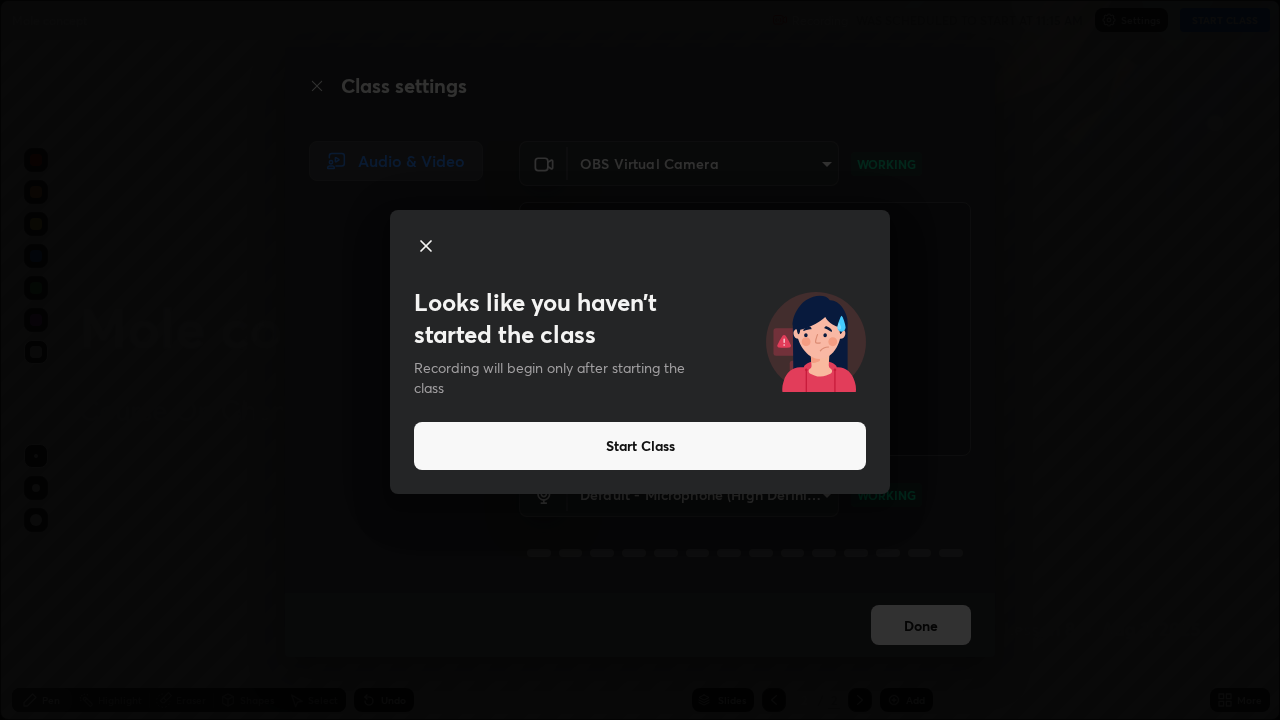 click on "Start Class" at bounding box center [640, 446] 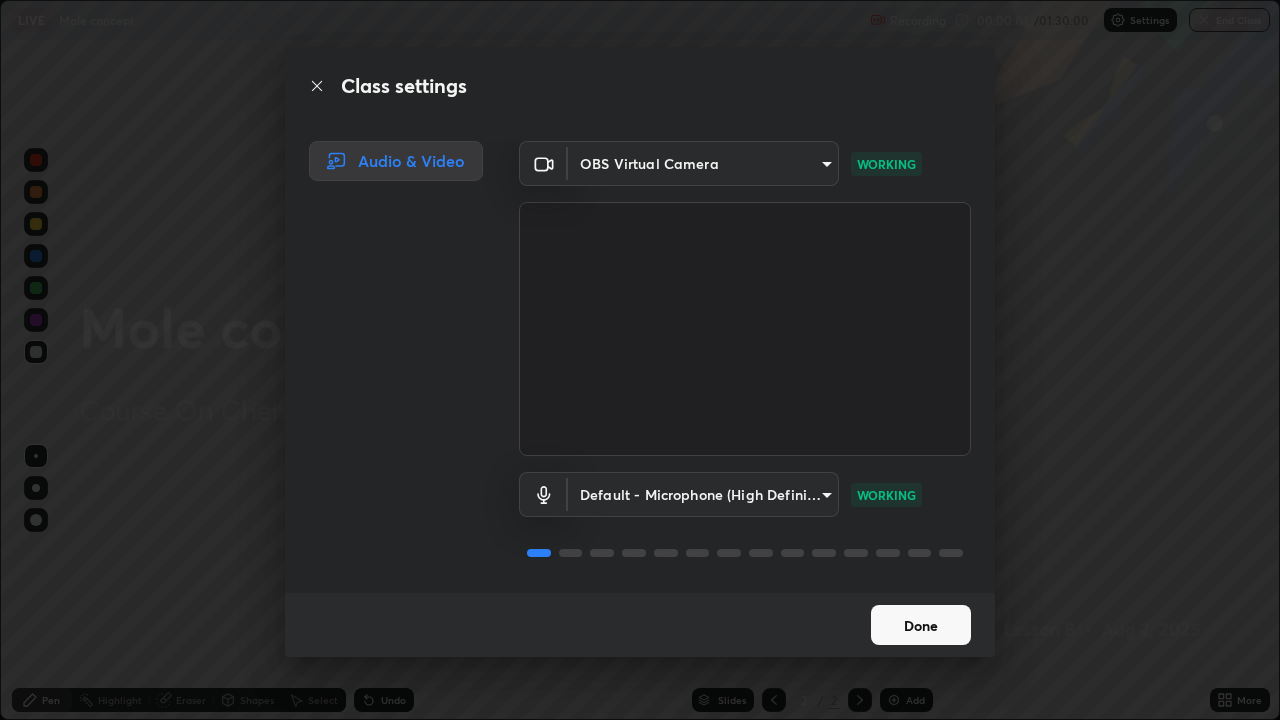click on "Done" at bounding box center [921, 625] 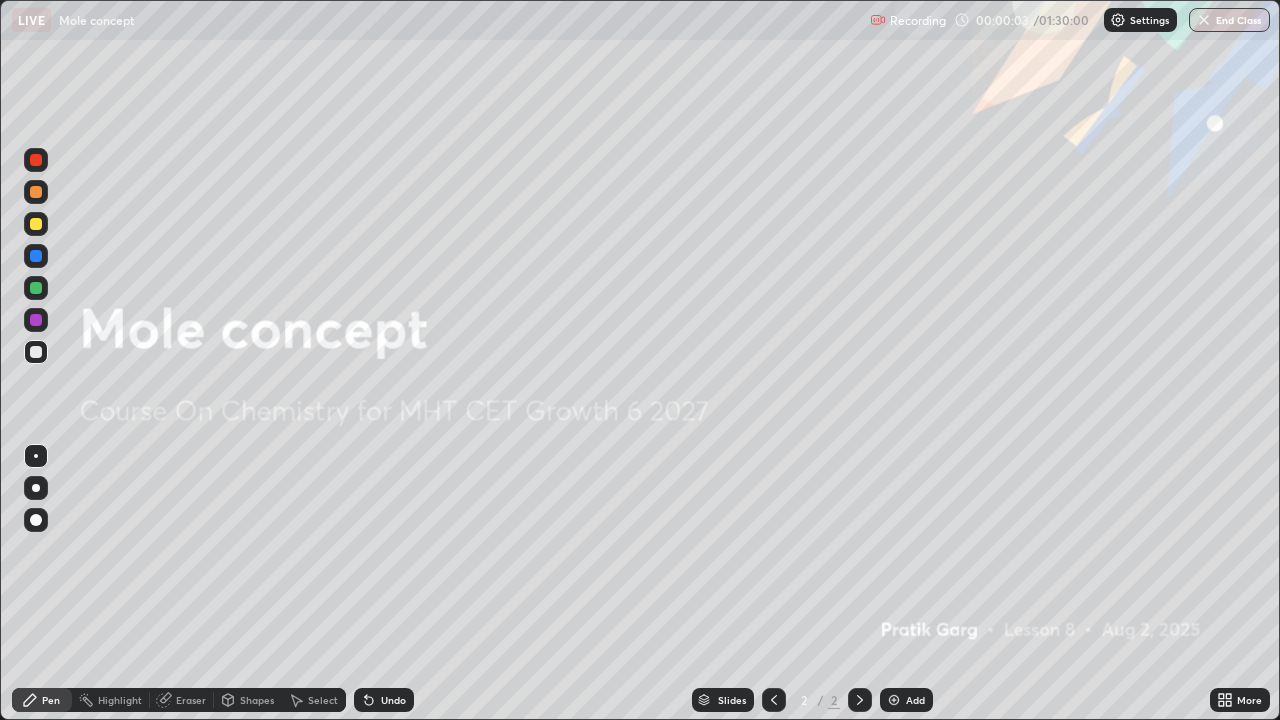 click 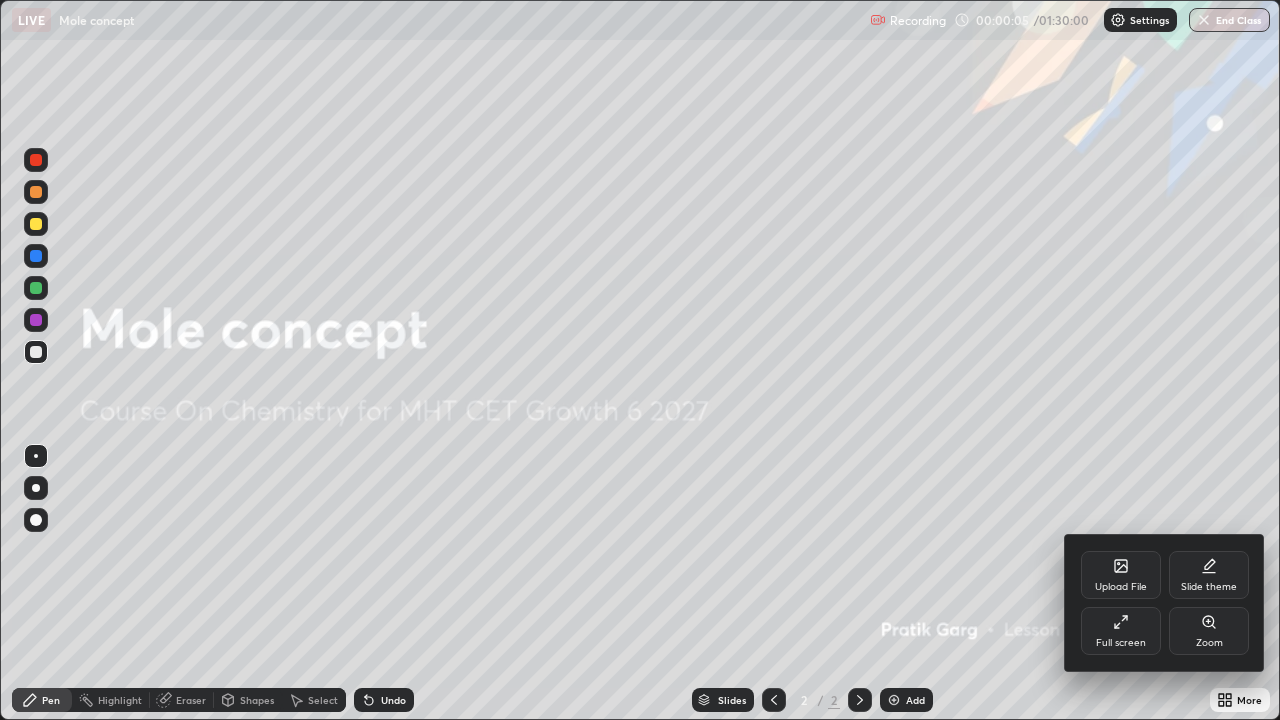 click 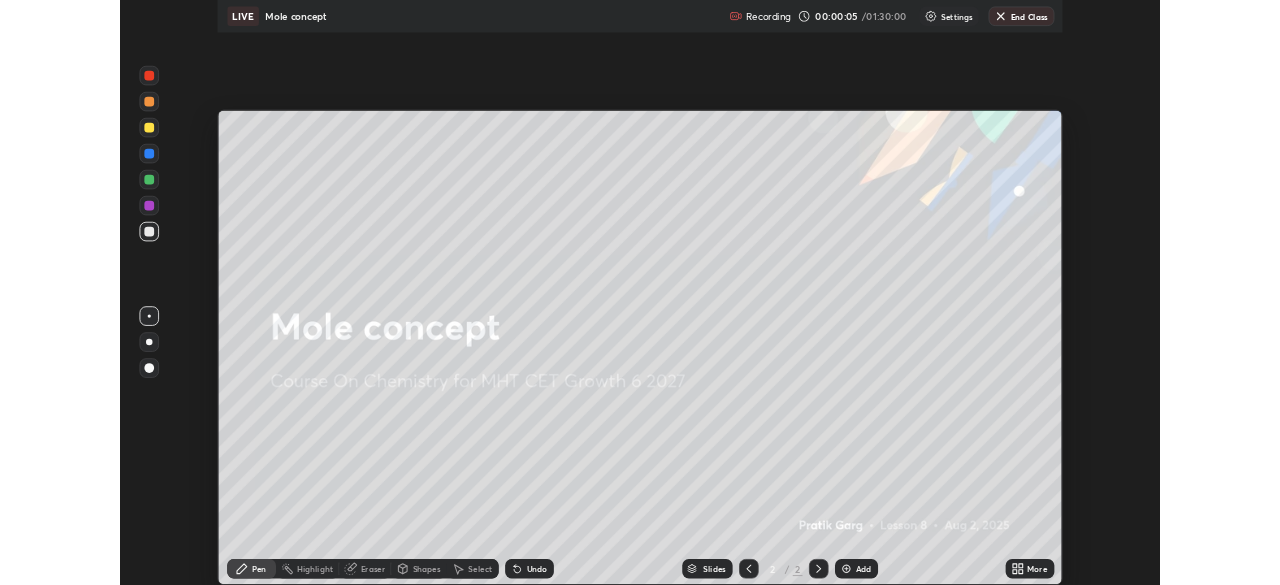 scroll, scrollTop: 585, scrollLeft: 1280, axis: both 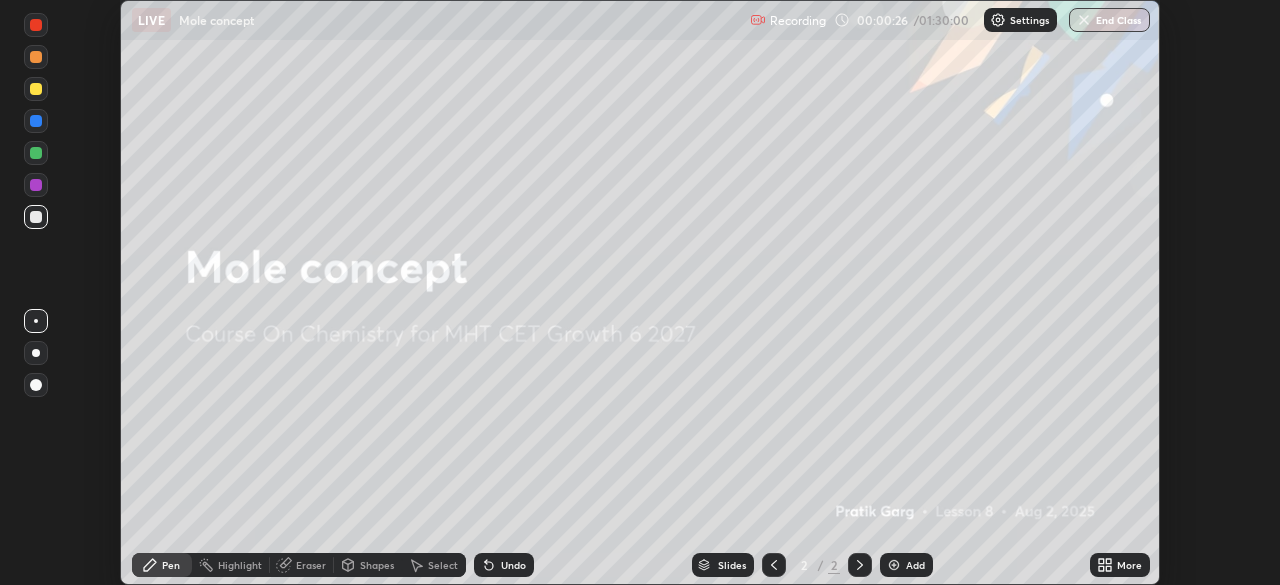 click at bounding box center (894, 565) 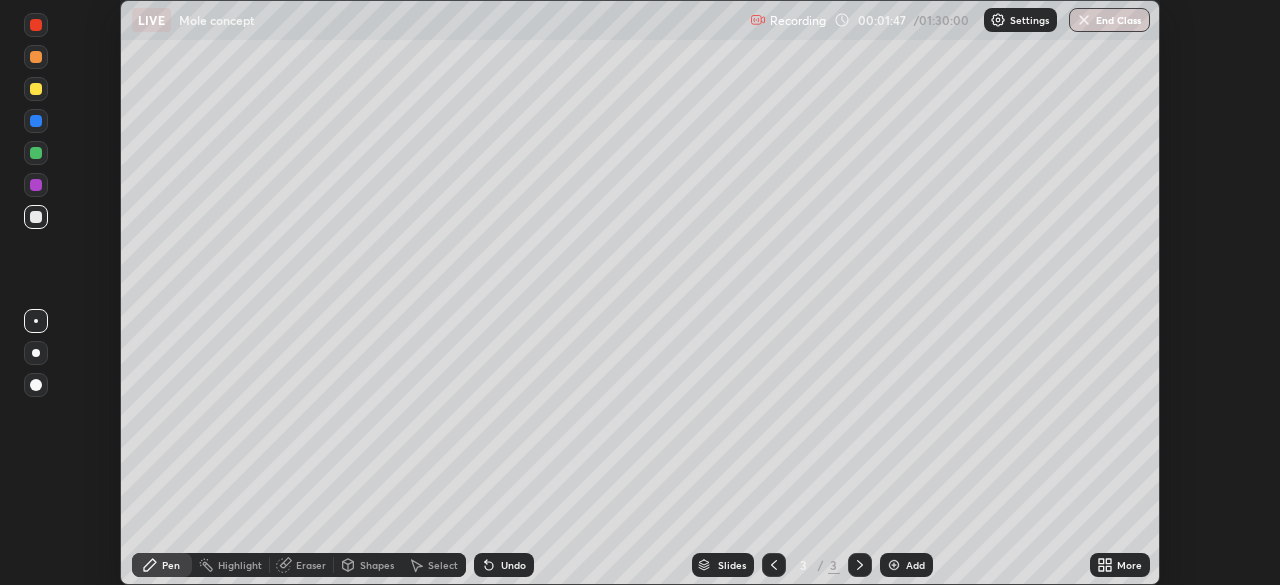click on "More" at bounding box center [1120, 565] 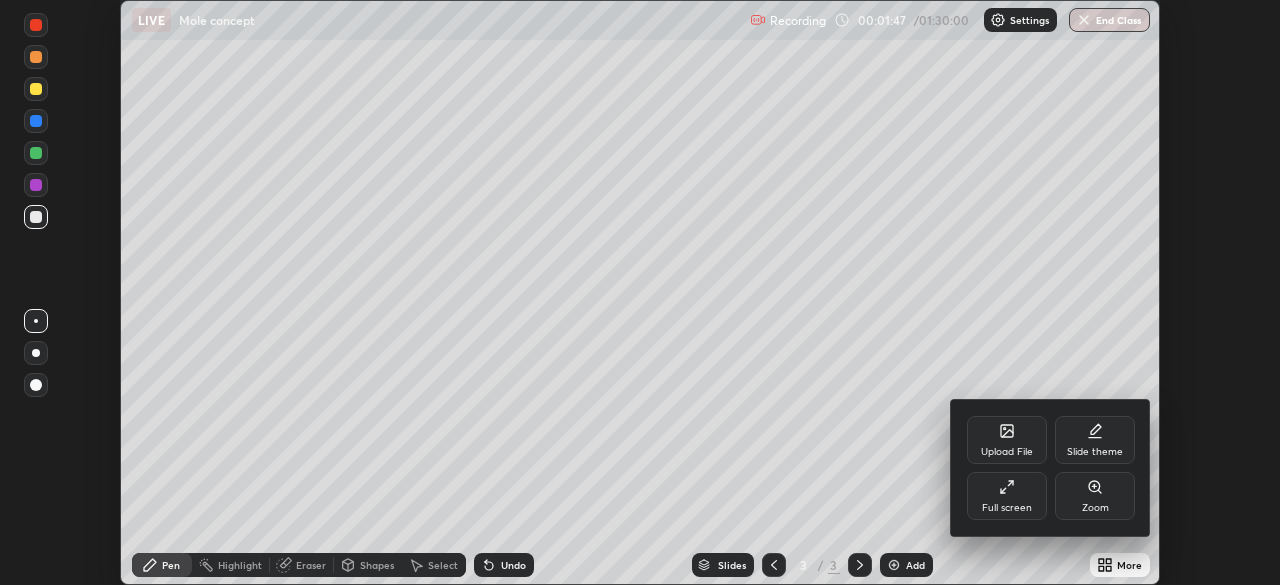 click on "Full screen" at bounding box center [1007, 508] 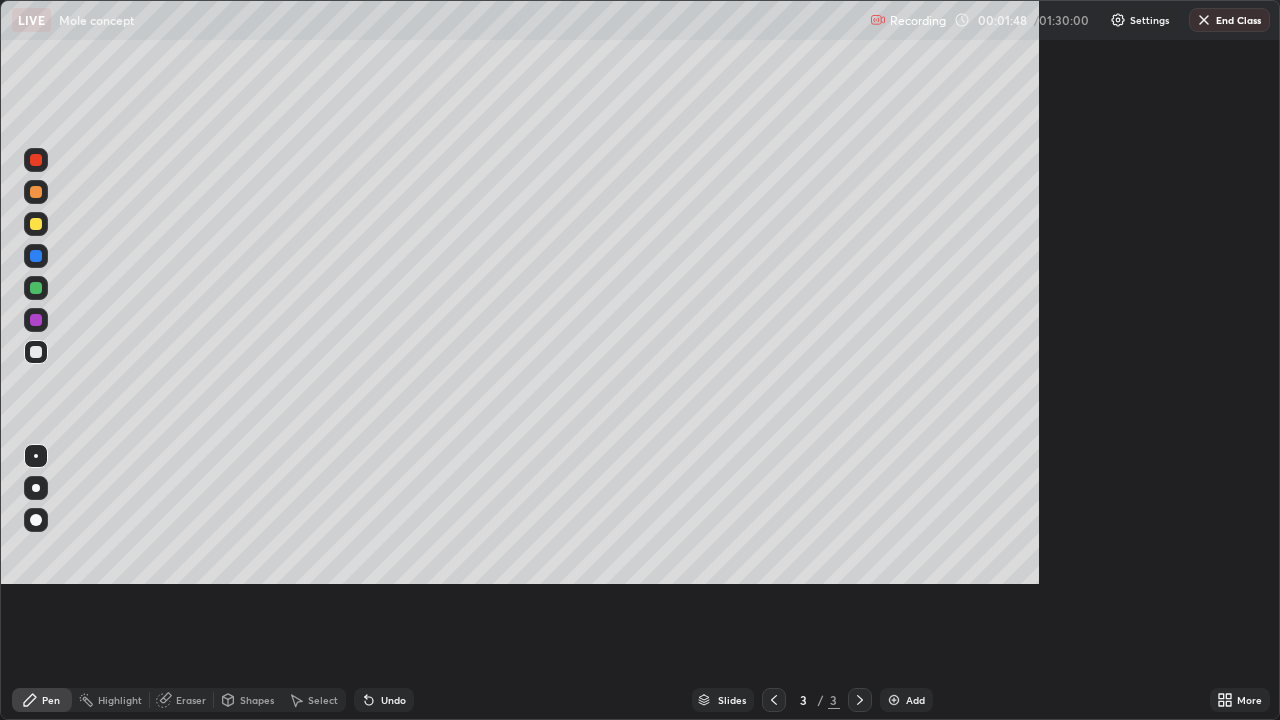 scroll, scrollTop: 99280, scrollLeft: 98720, axis: both 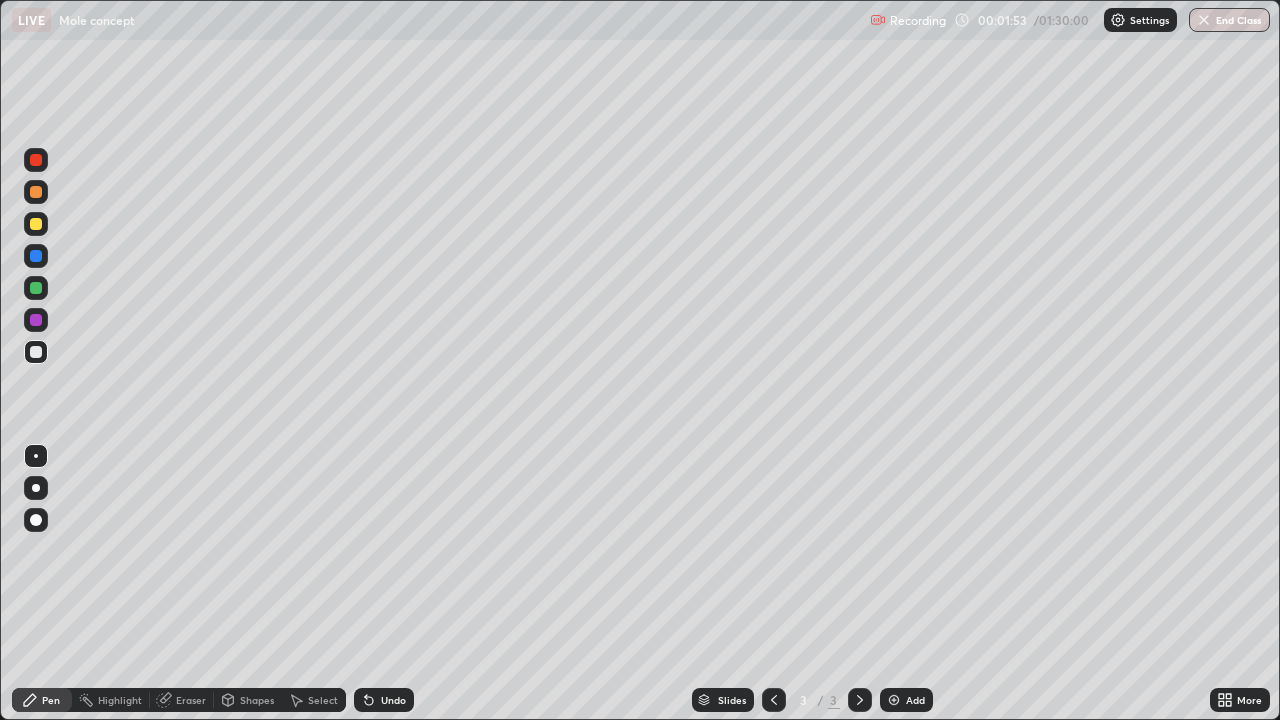 click at bounding box center [36, 288] 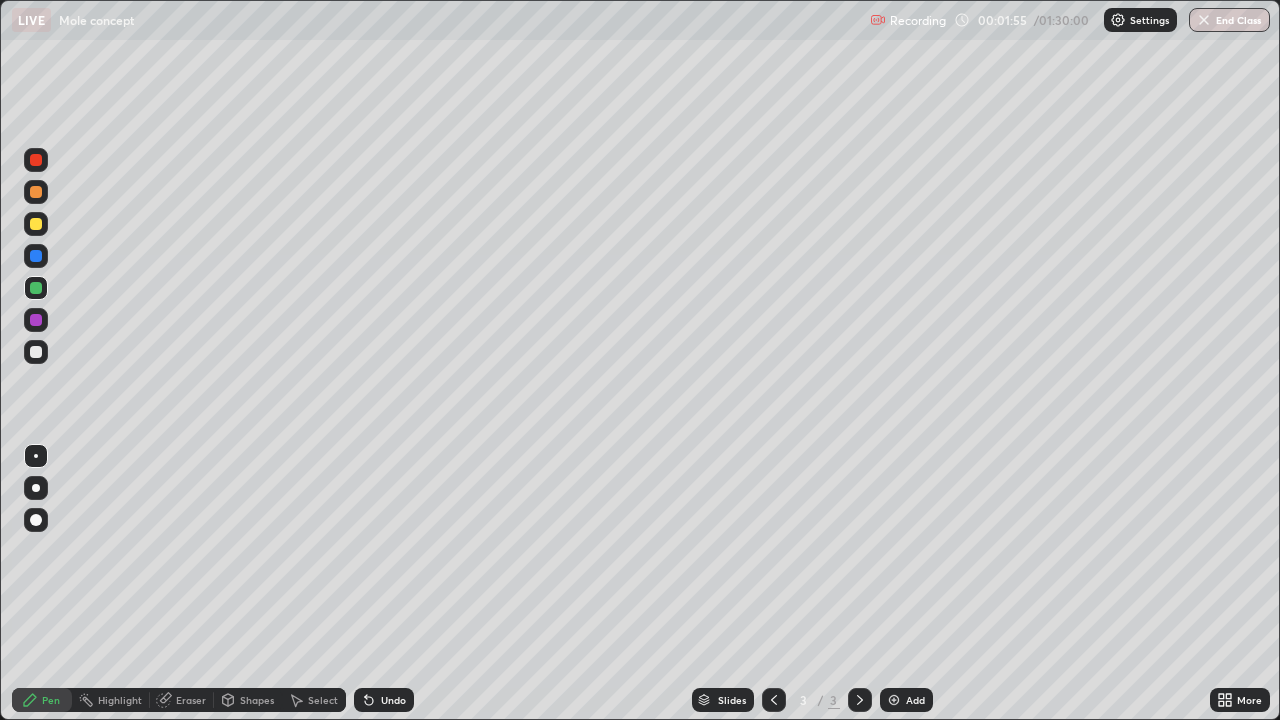 click on "Undo" at bounding box center [384, 700] 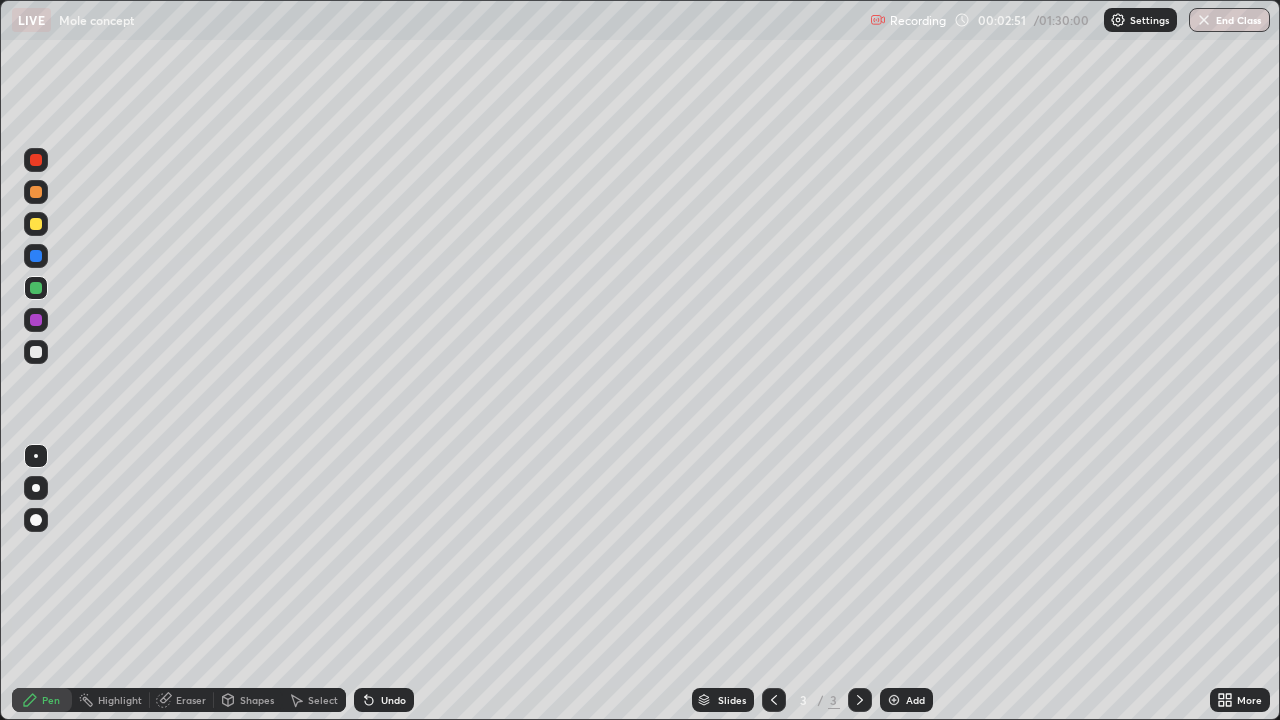 click at bounding box center (36, 224) 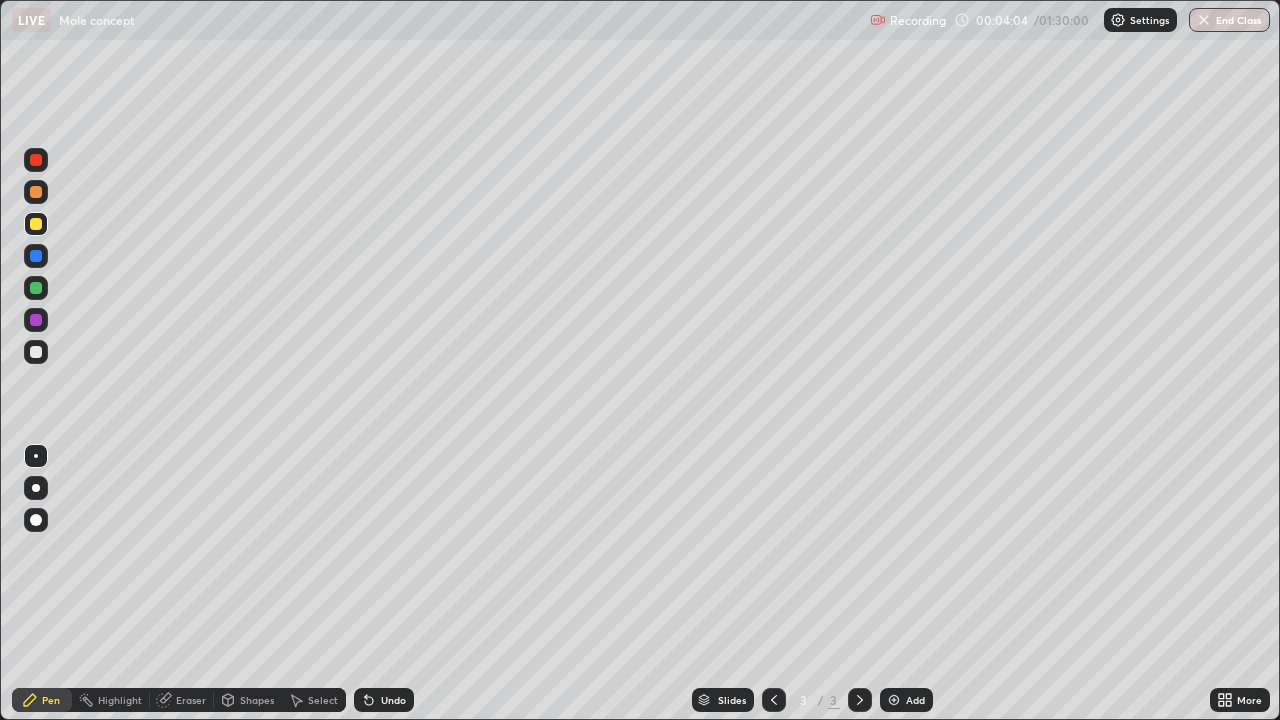 click on "Undo" at bounding box center [380, 700] 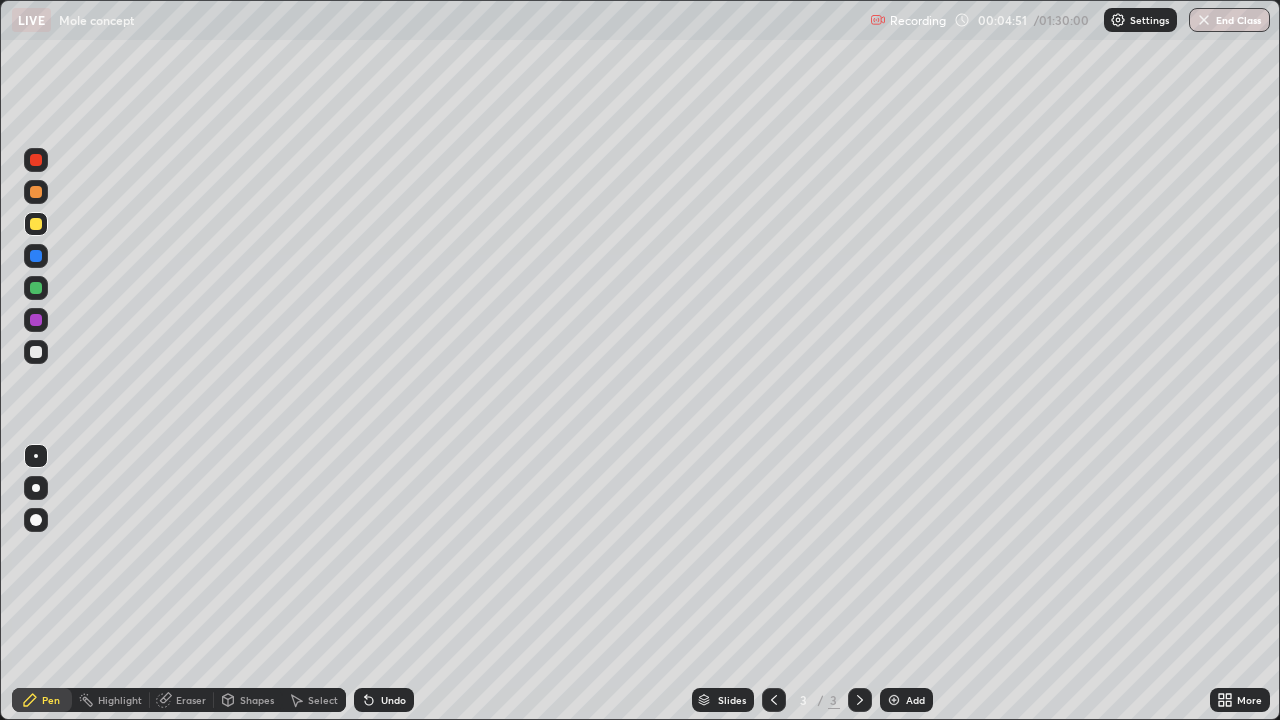 click at bounding box center [36, 288] 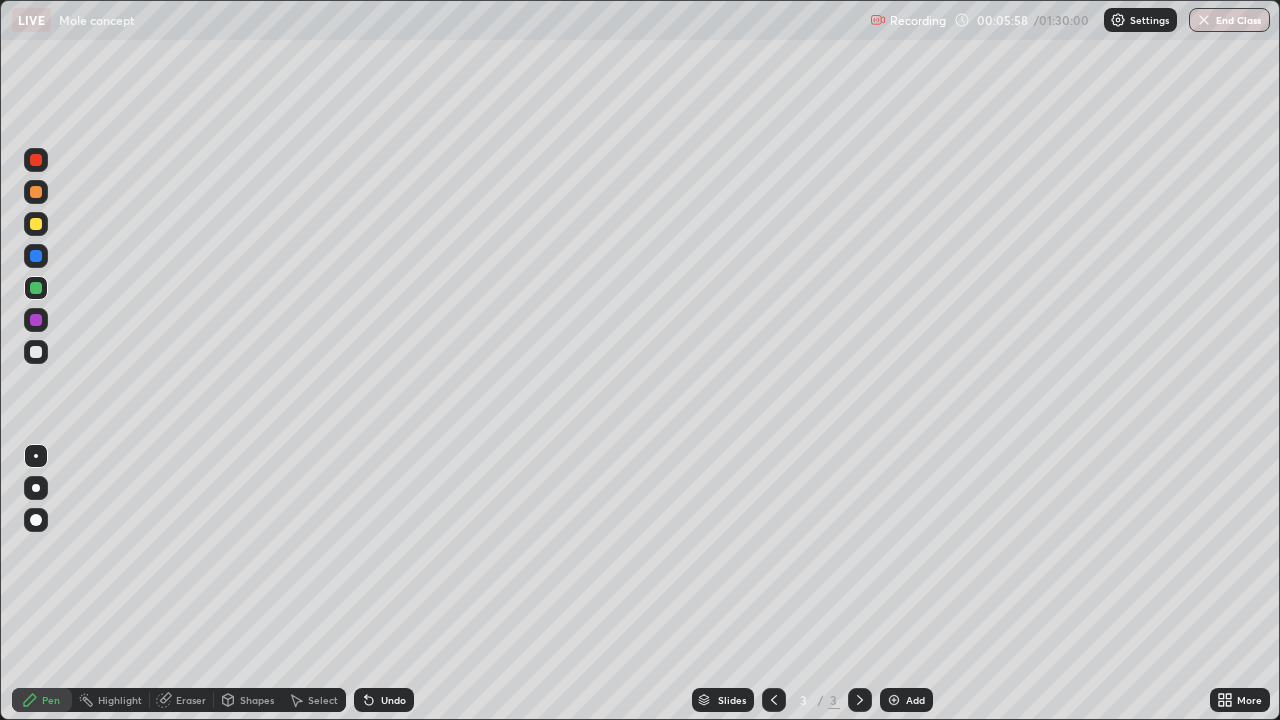 click at bounding box center (36, 224) 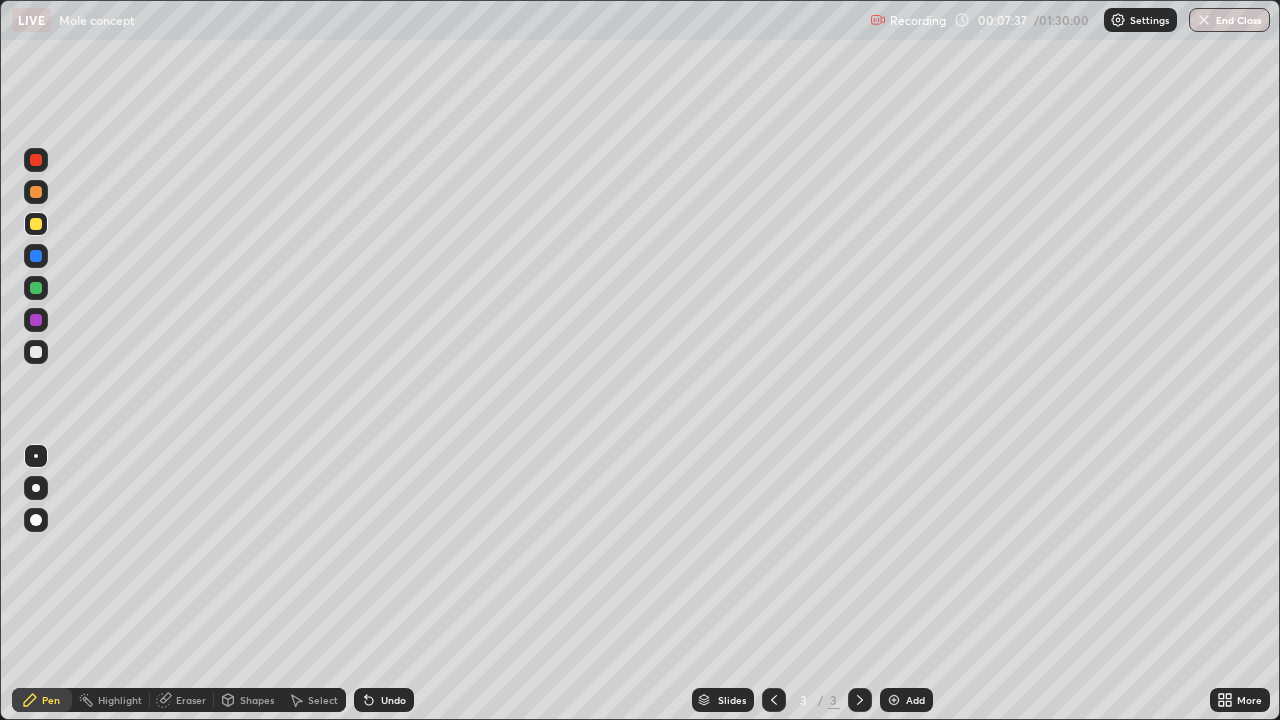 click on "Add" at bounding box center (906, 700) 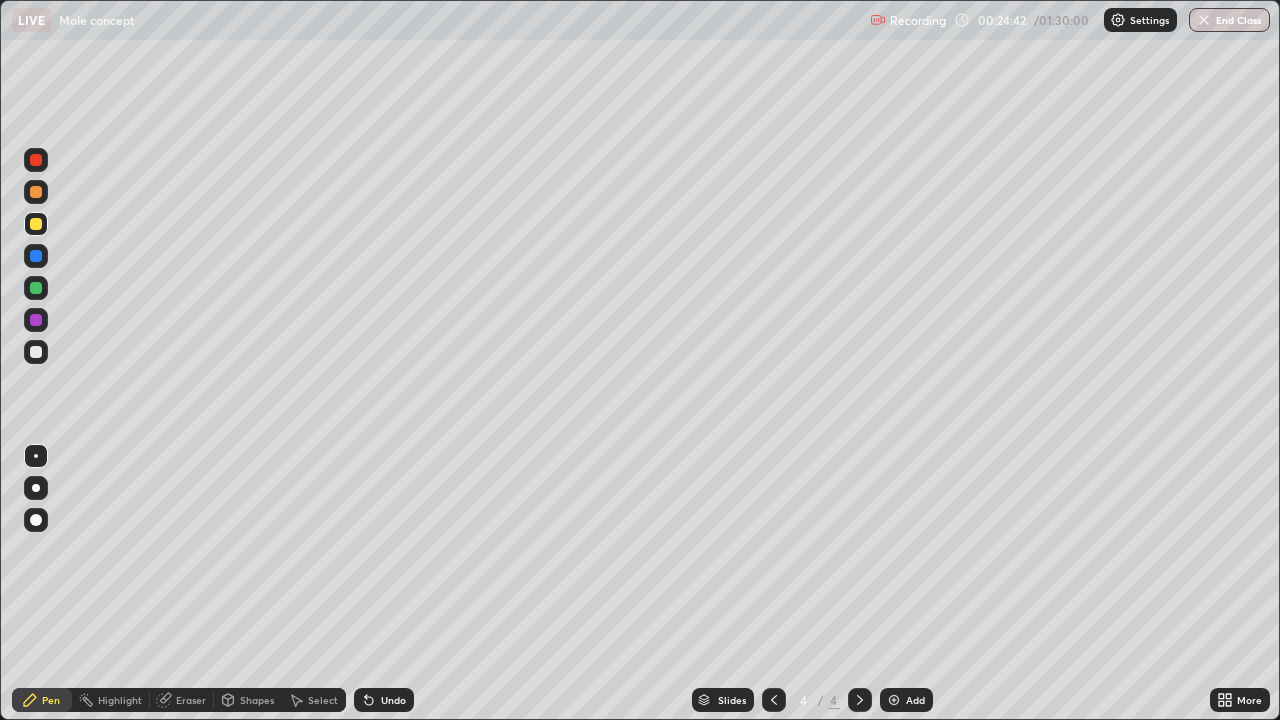 click on "Eraser" at bounding box center [182, 700] 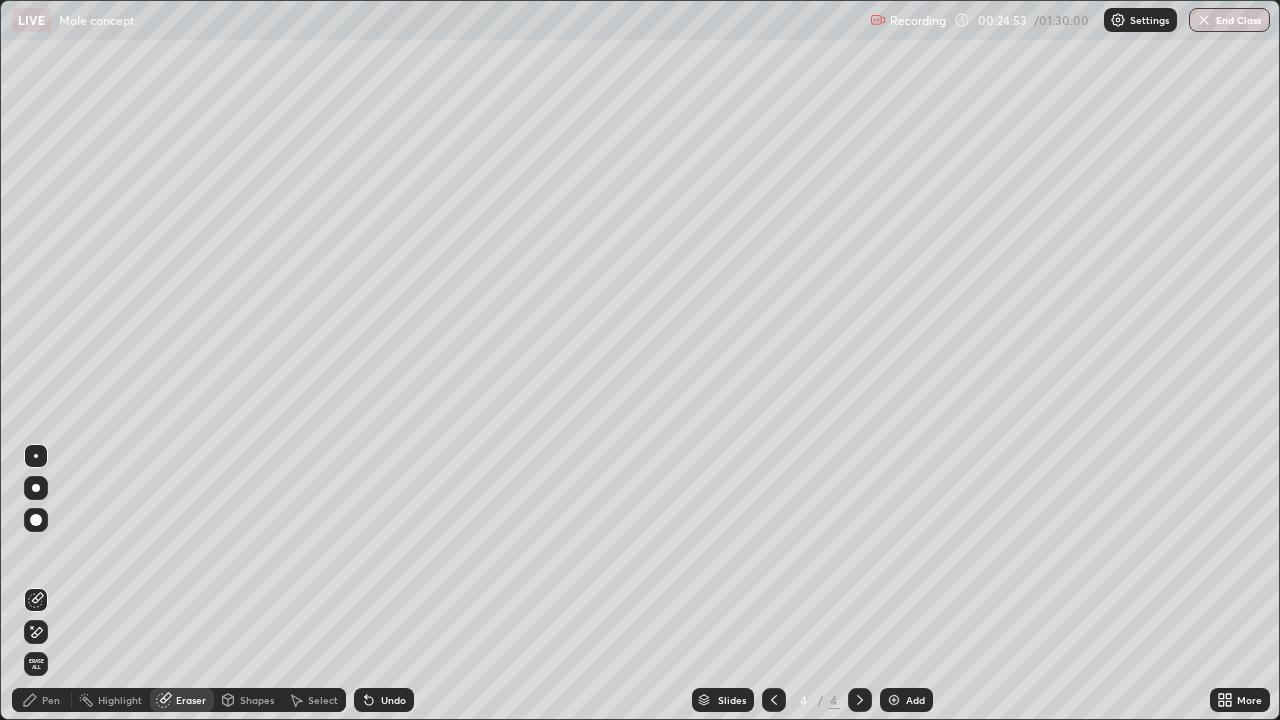 click on "Pen" at bounding box center [42, 700] 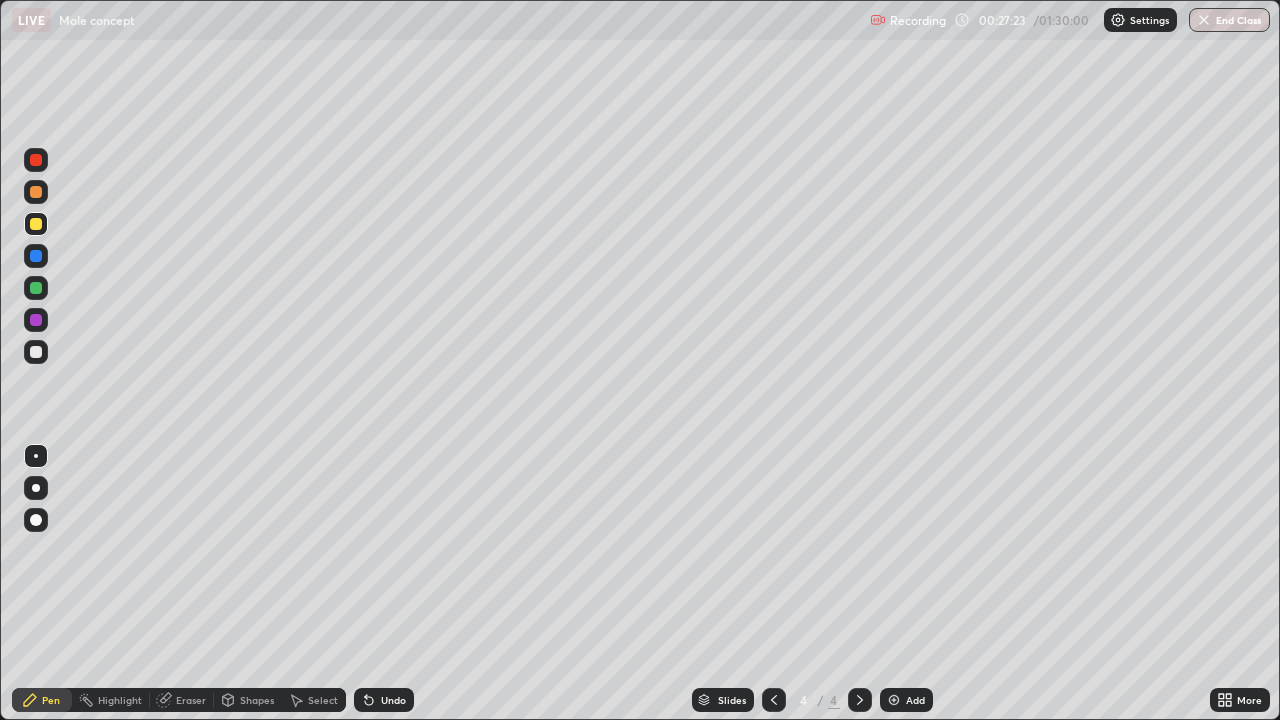 click on "Undo" at bounding box center (384, 700) 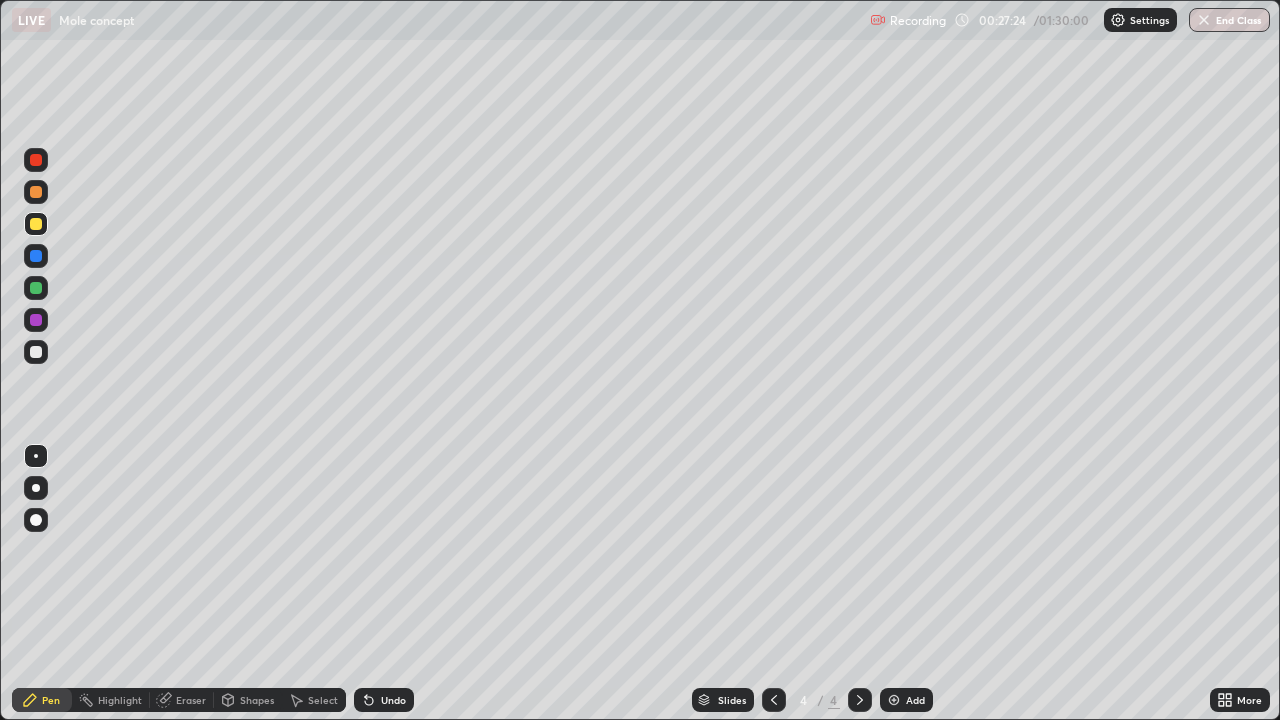click on "Shapes" at bounding box center (248, 700) 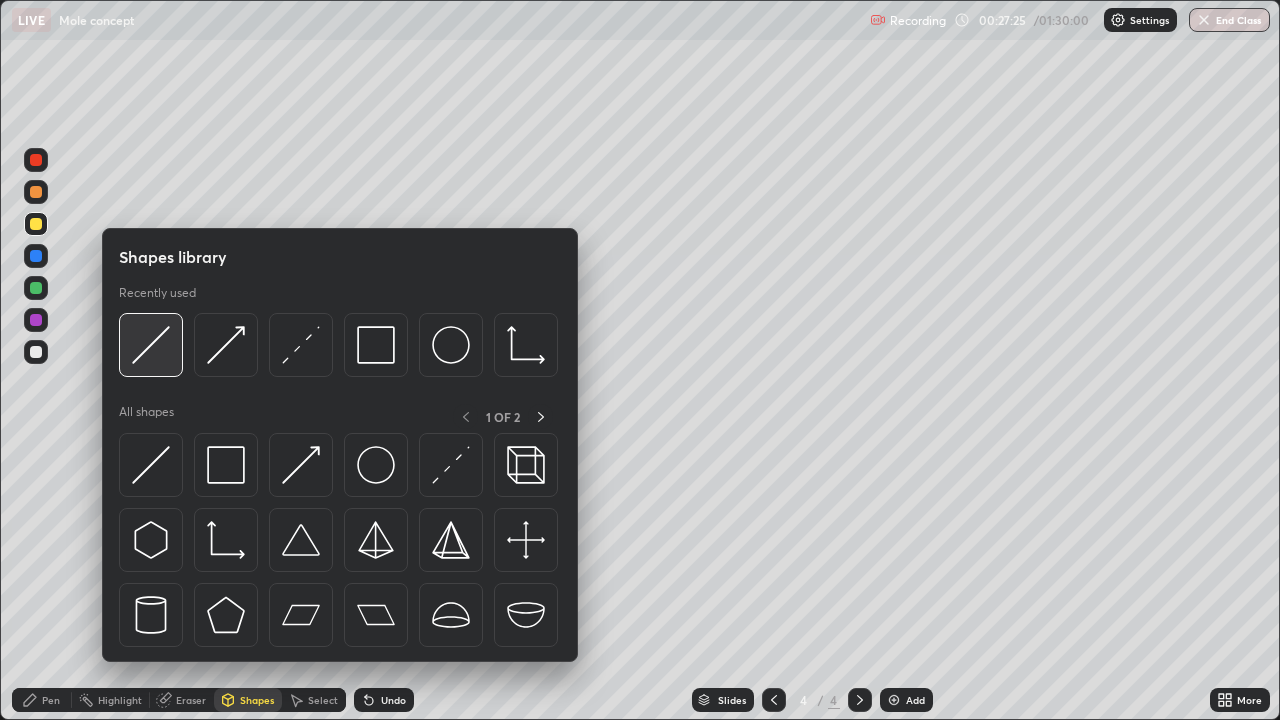 click at bounding box center [151, 345] 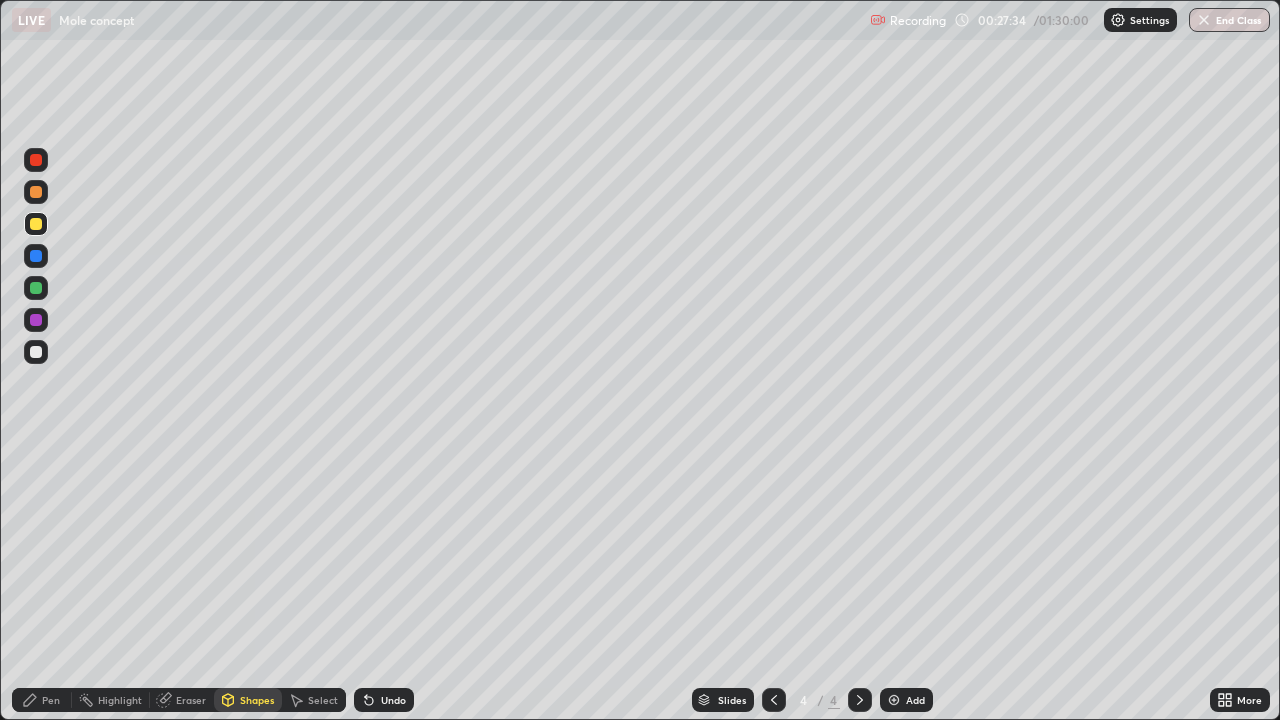 click on "Undo" at bounding box center (393, 700) 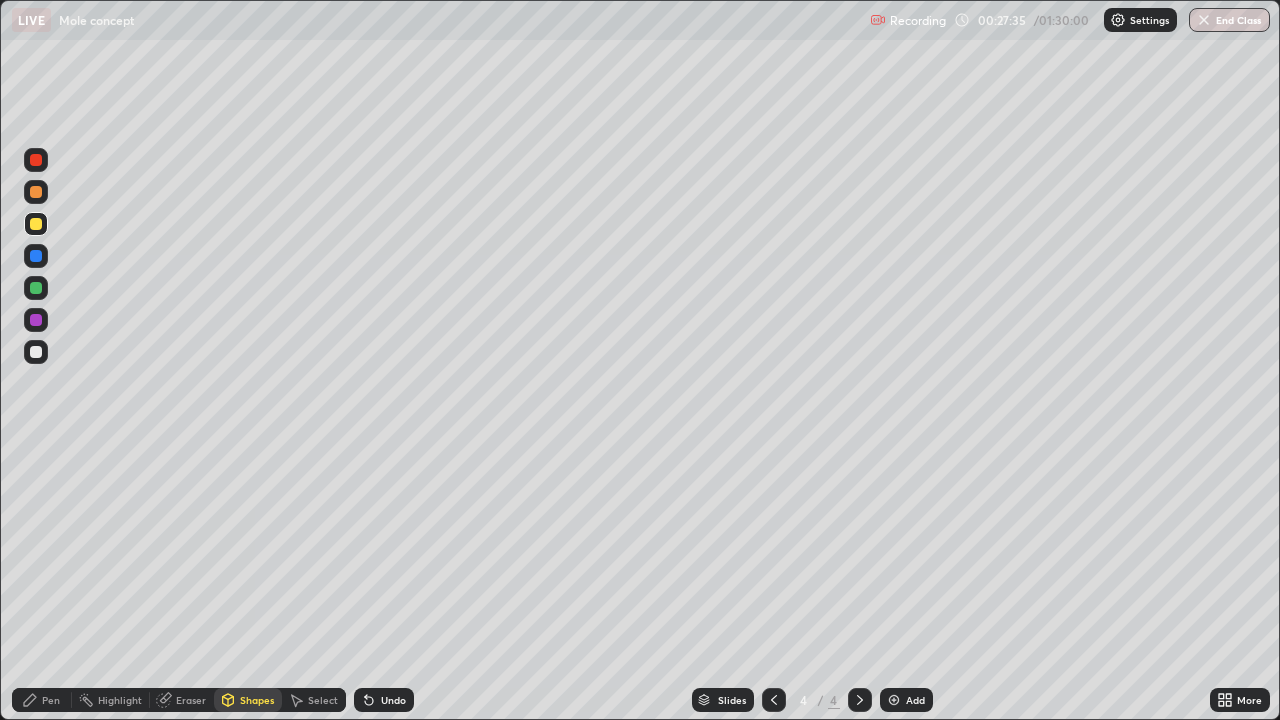 click on "Pen" at bounding box center [51, 700] 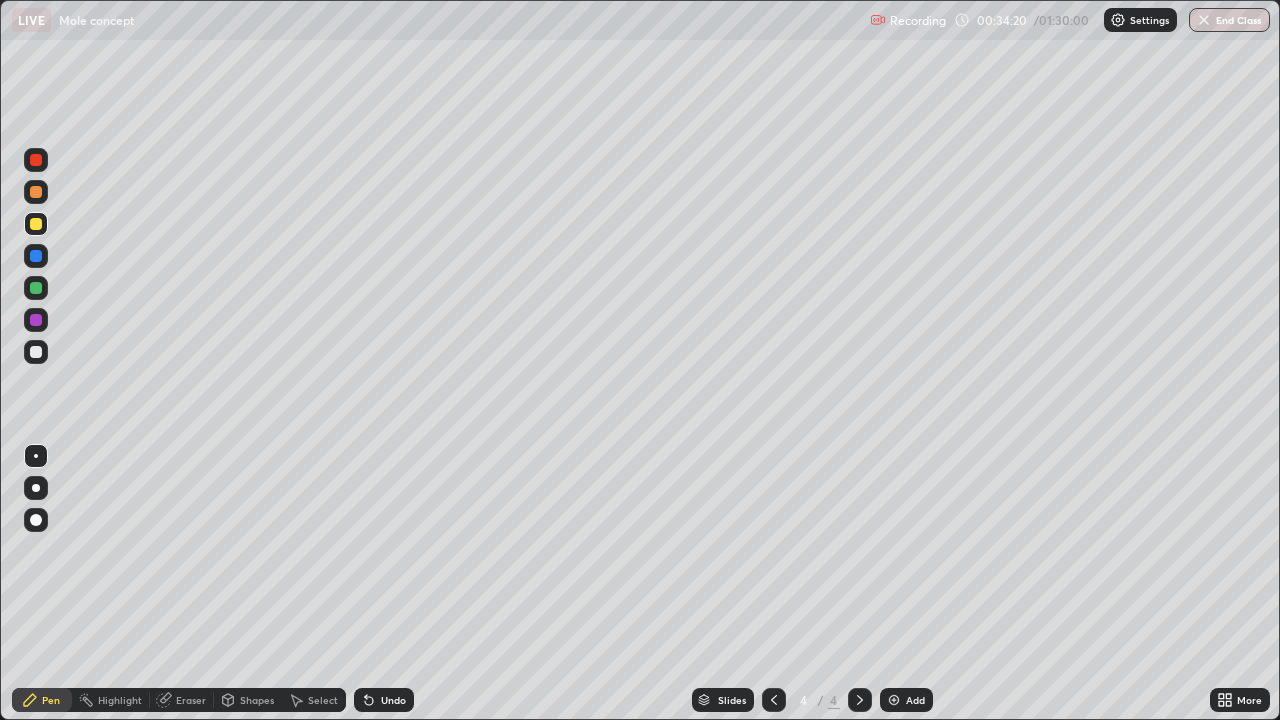 click on "Add" at bounding box center [906, 700] 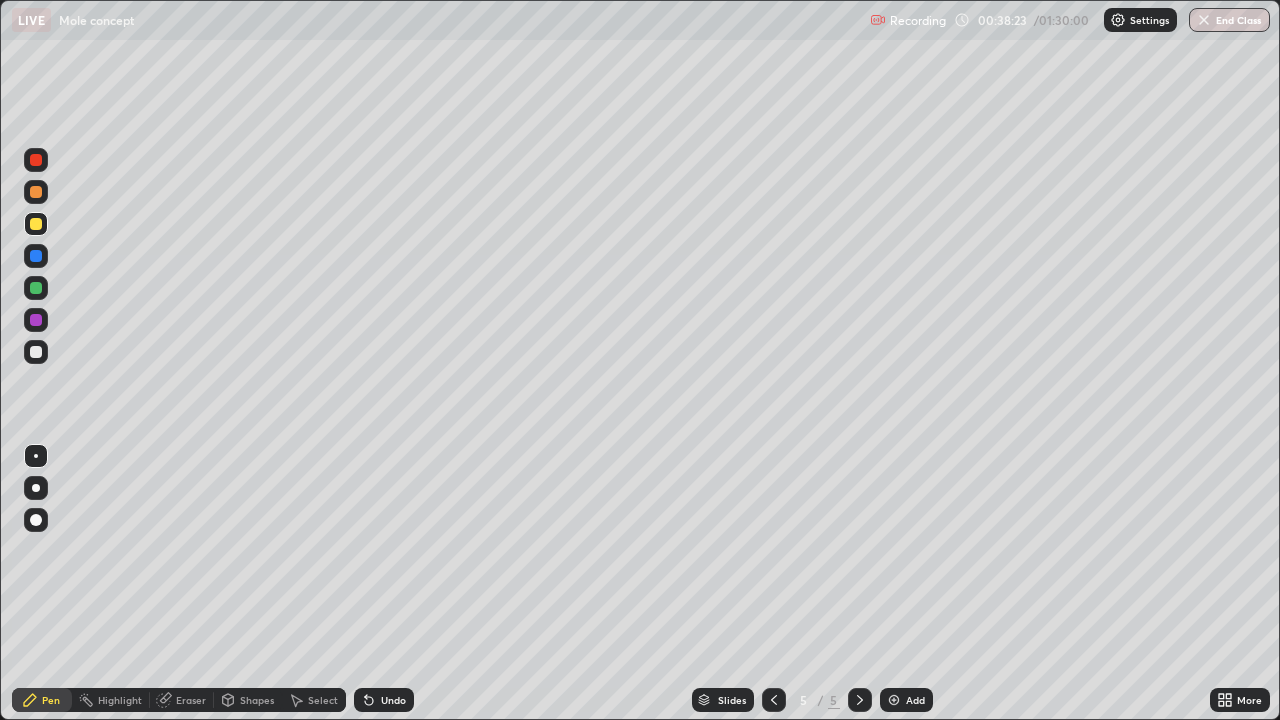 click at bounding box center [894, 700] 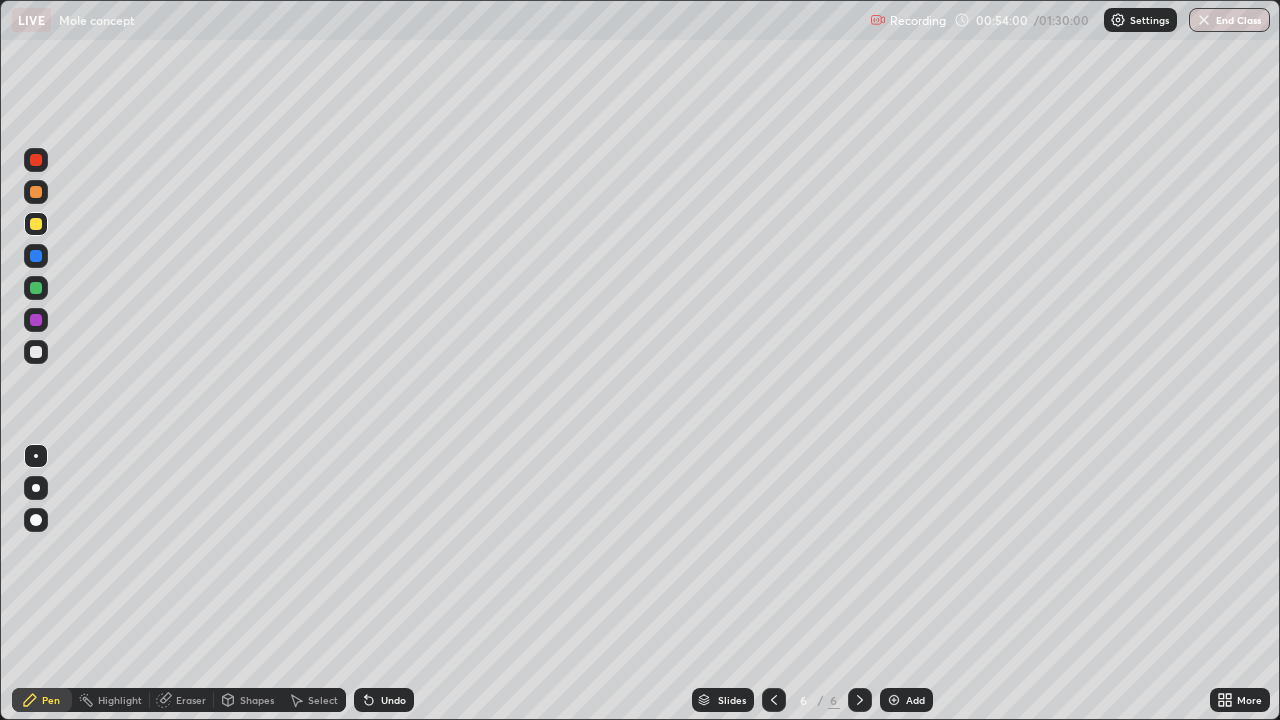 click on "Eraser" at bounding box center (191, 700) 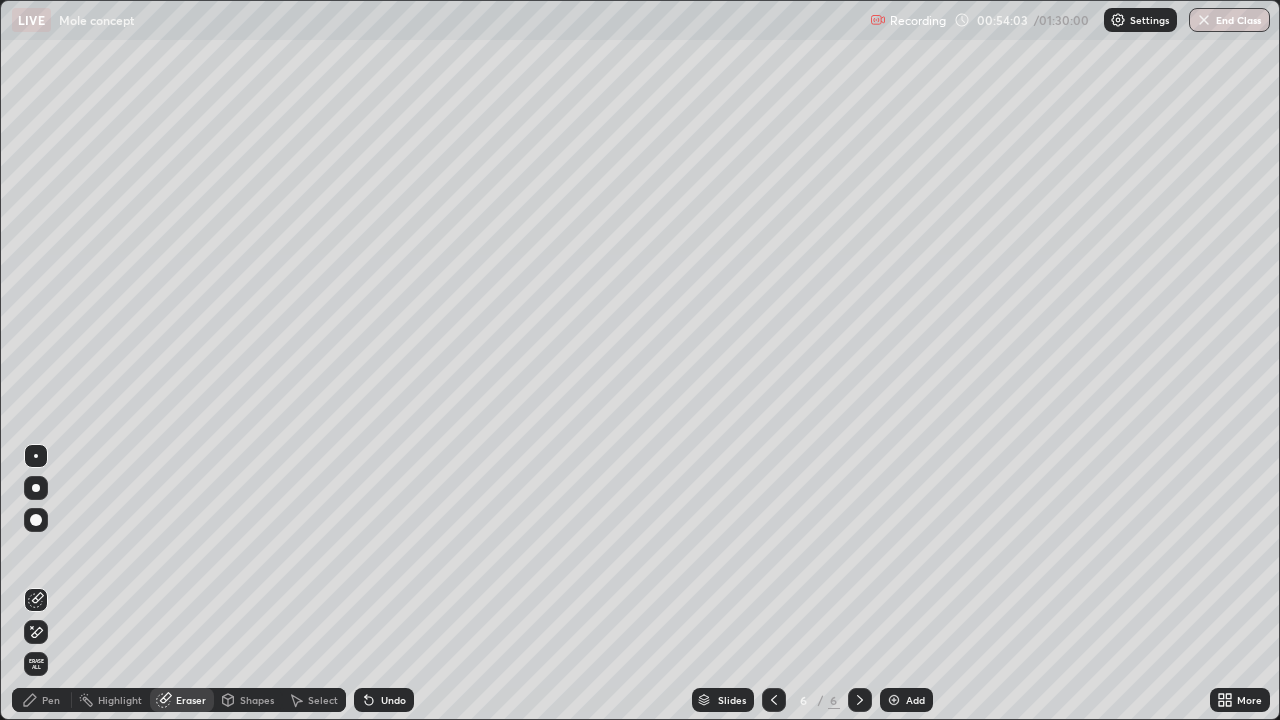 click on "Pen" at bounding box center (42, 700) 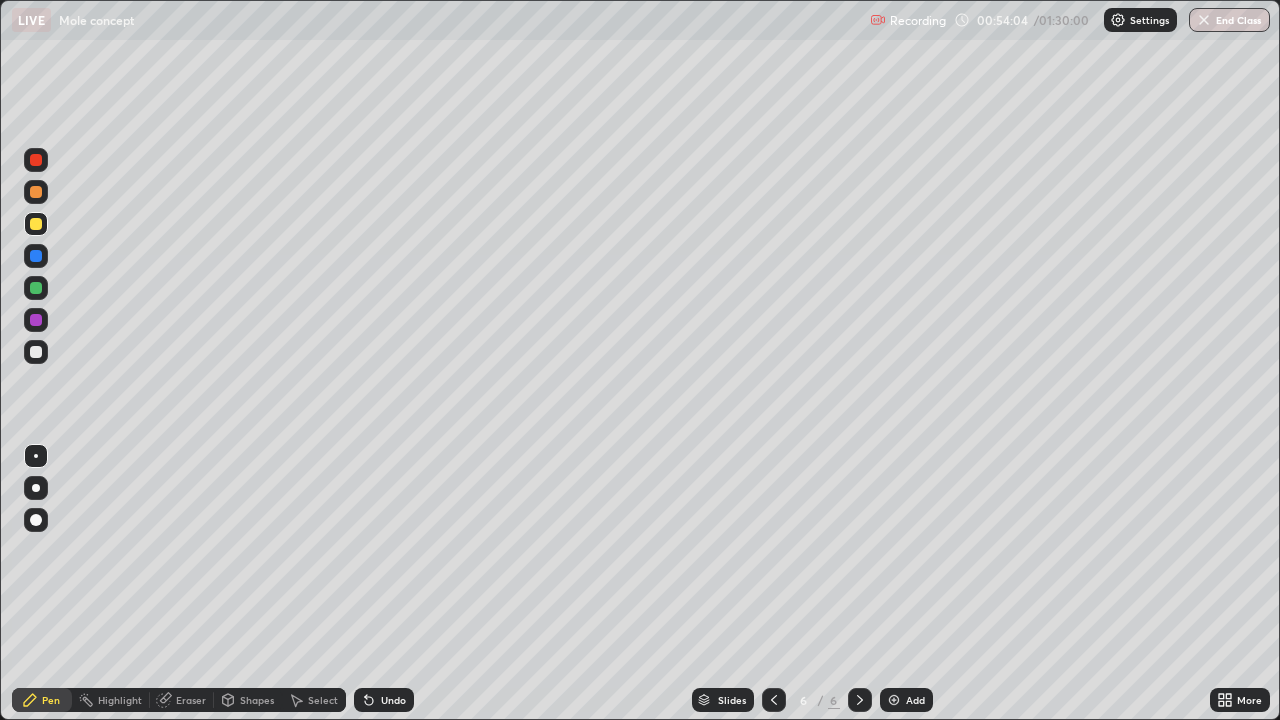 click on "Pen" at bounding box center [42, 700] 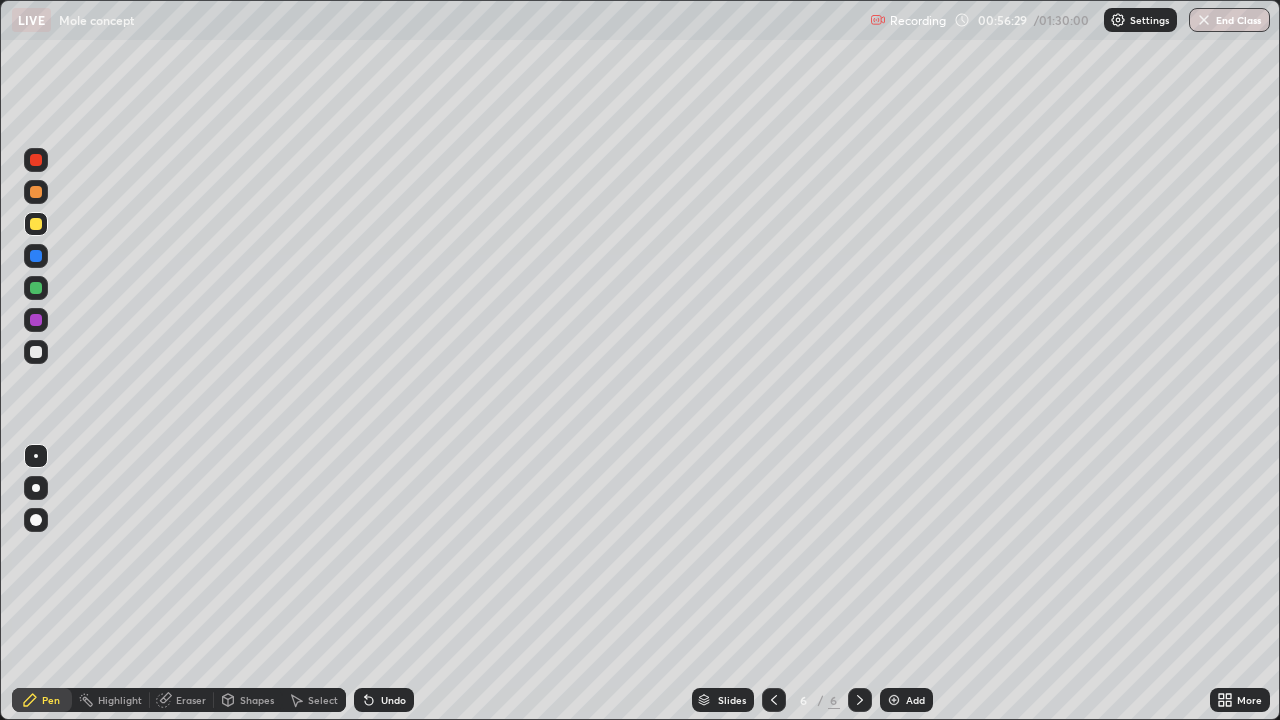 click on "Undo" at bounding box center (393, 700) 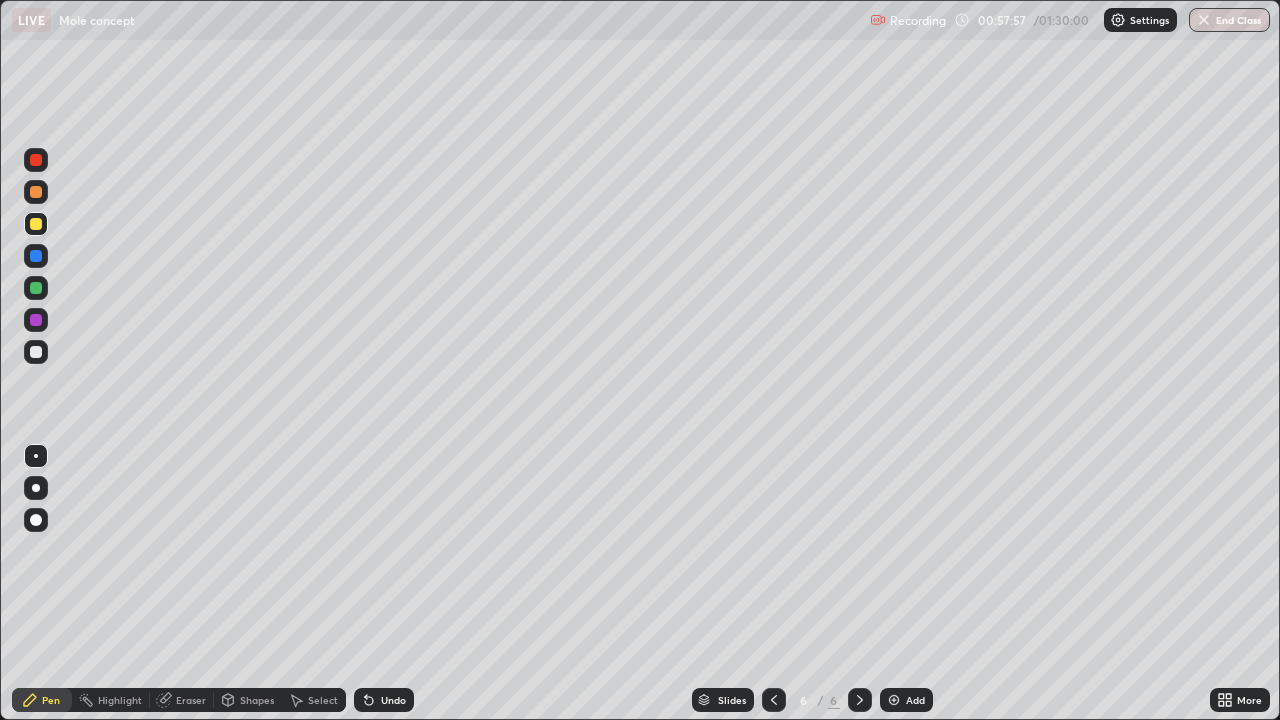 click on "Add" at bounding box center [915, 700] 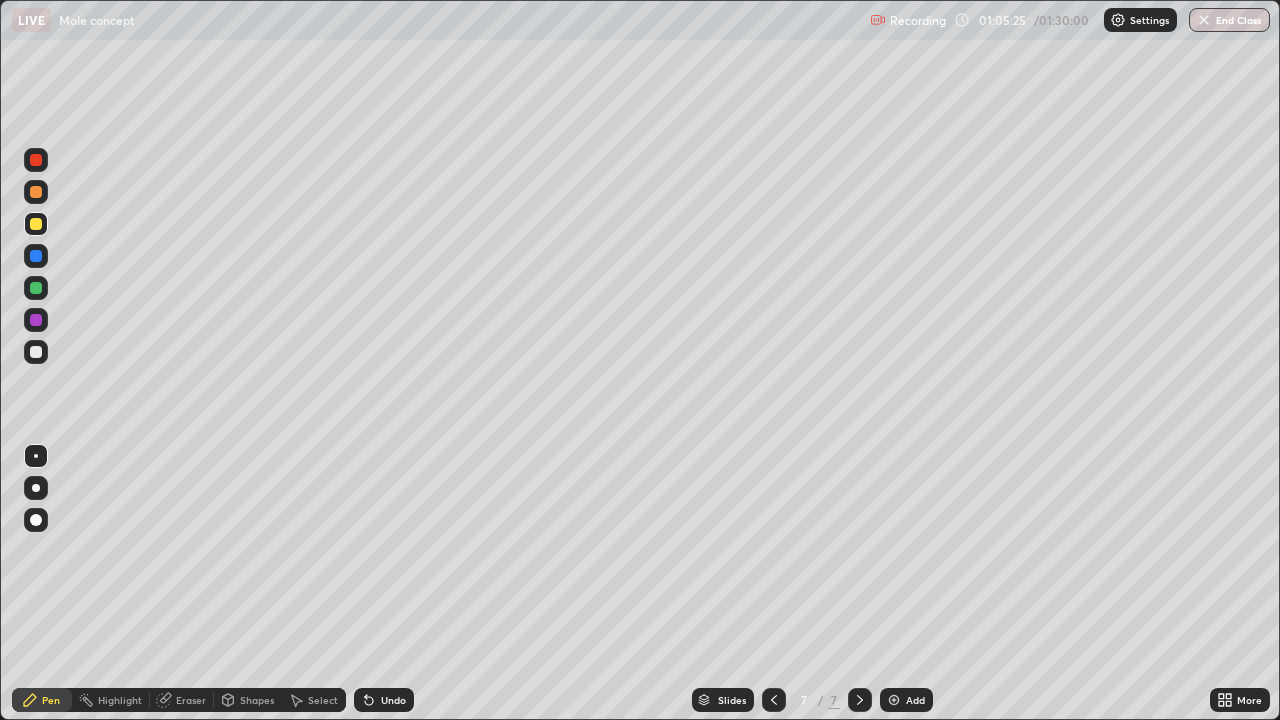 click on "Shapes" at bounding box center (257, 700) 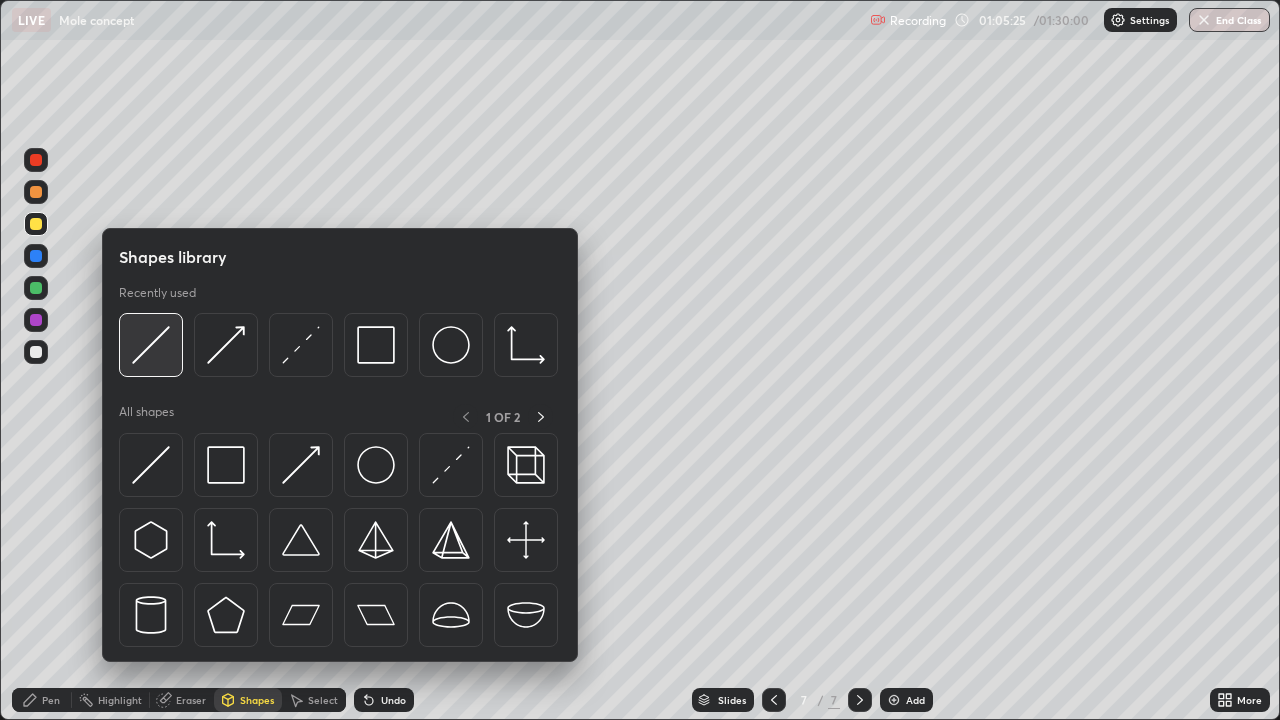 click at bounding box center (151, 345) 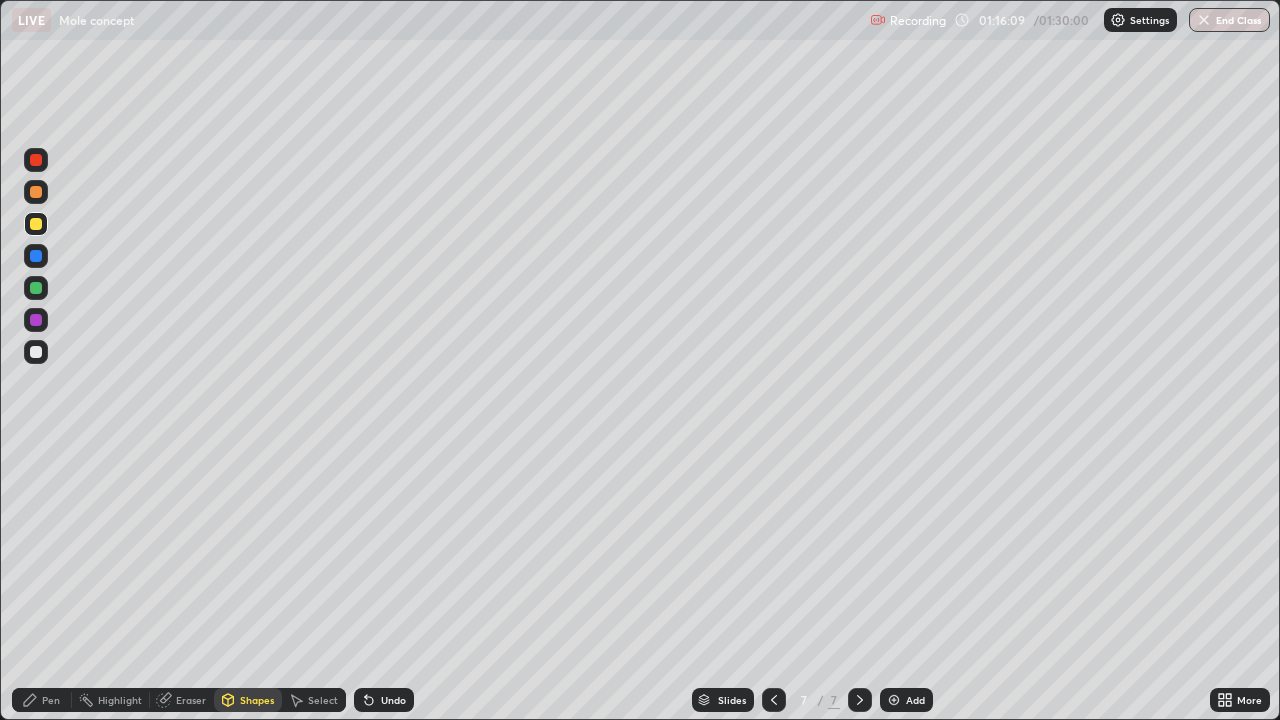 click on "End Class" at bounding box center (1229, 20) 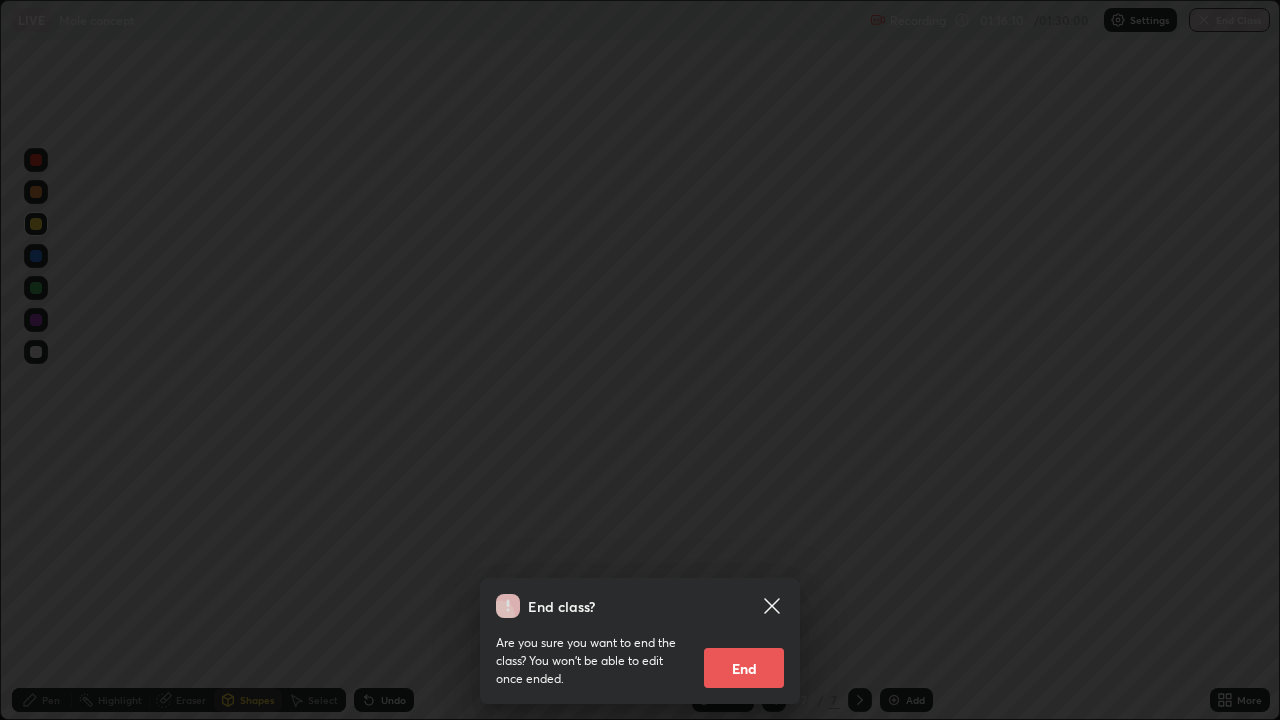click on "End" at bounding box center (744, 668) 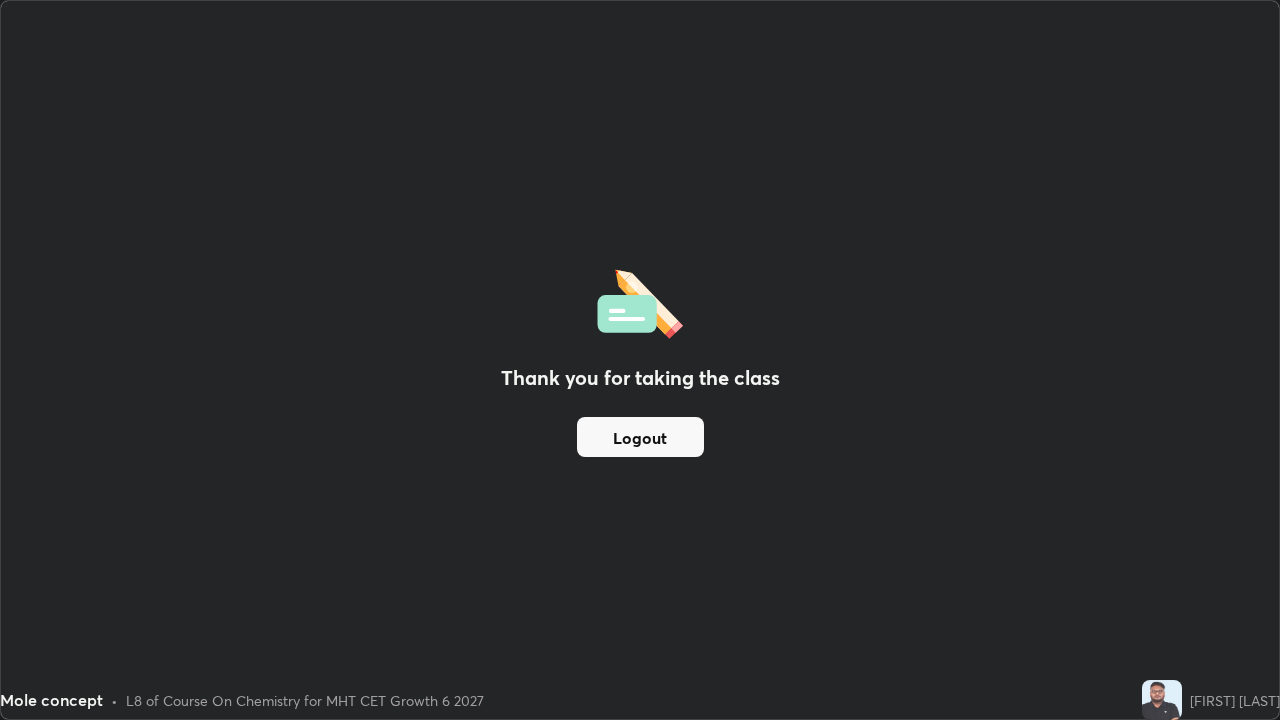click on "Logout" at bounding box center (640, 437) 